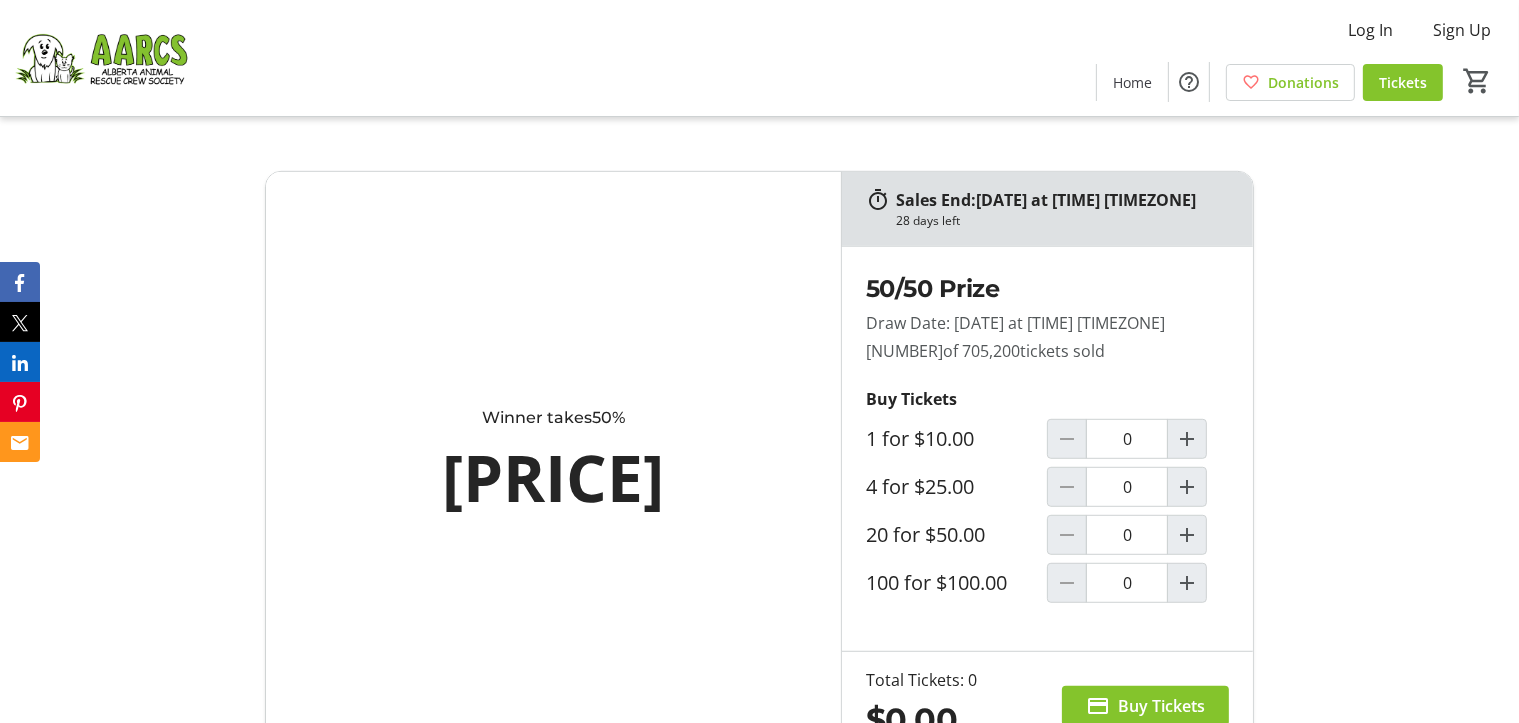 scroll, scrollTop: 1200, scrollLeft: 0, axis: vertical 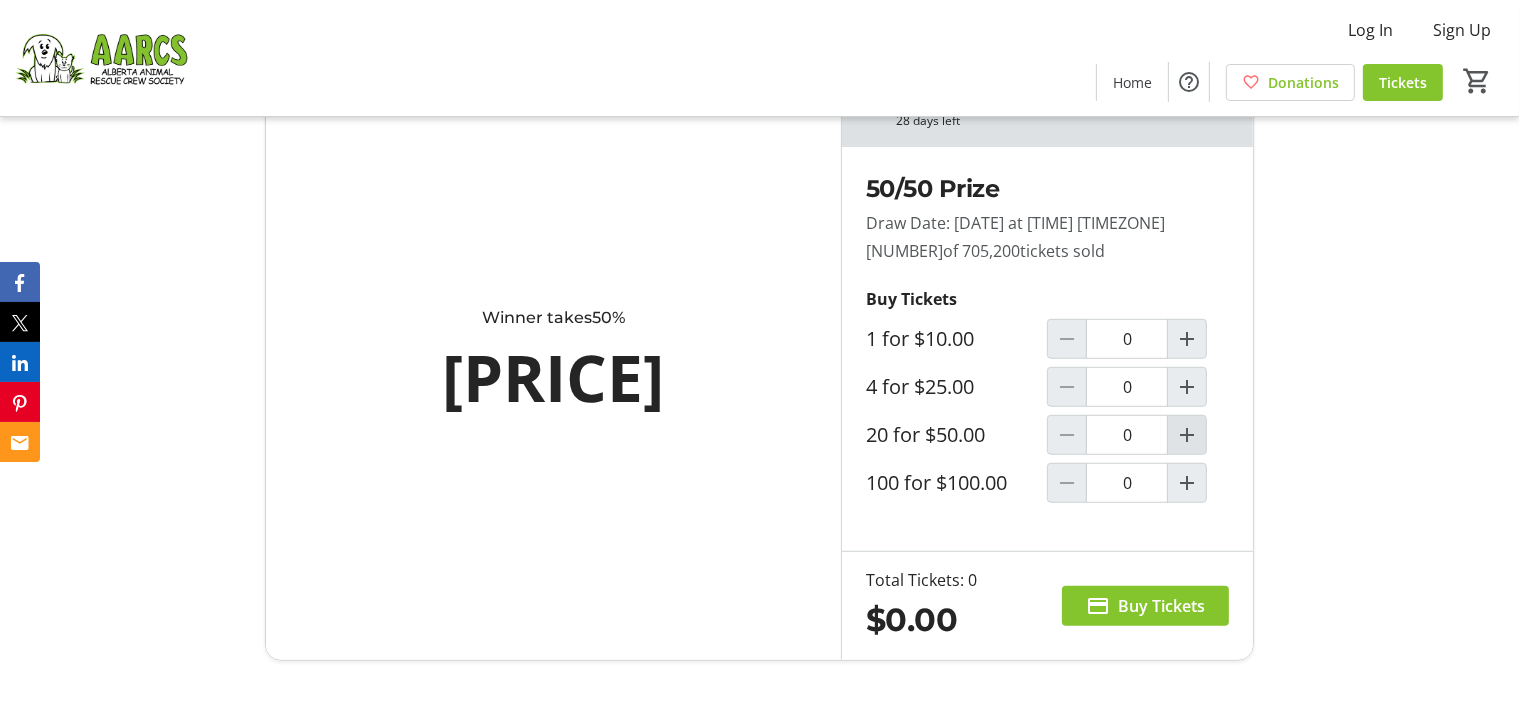 click at bounding box center [1187, 339] 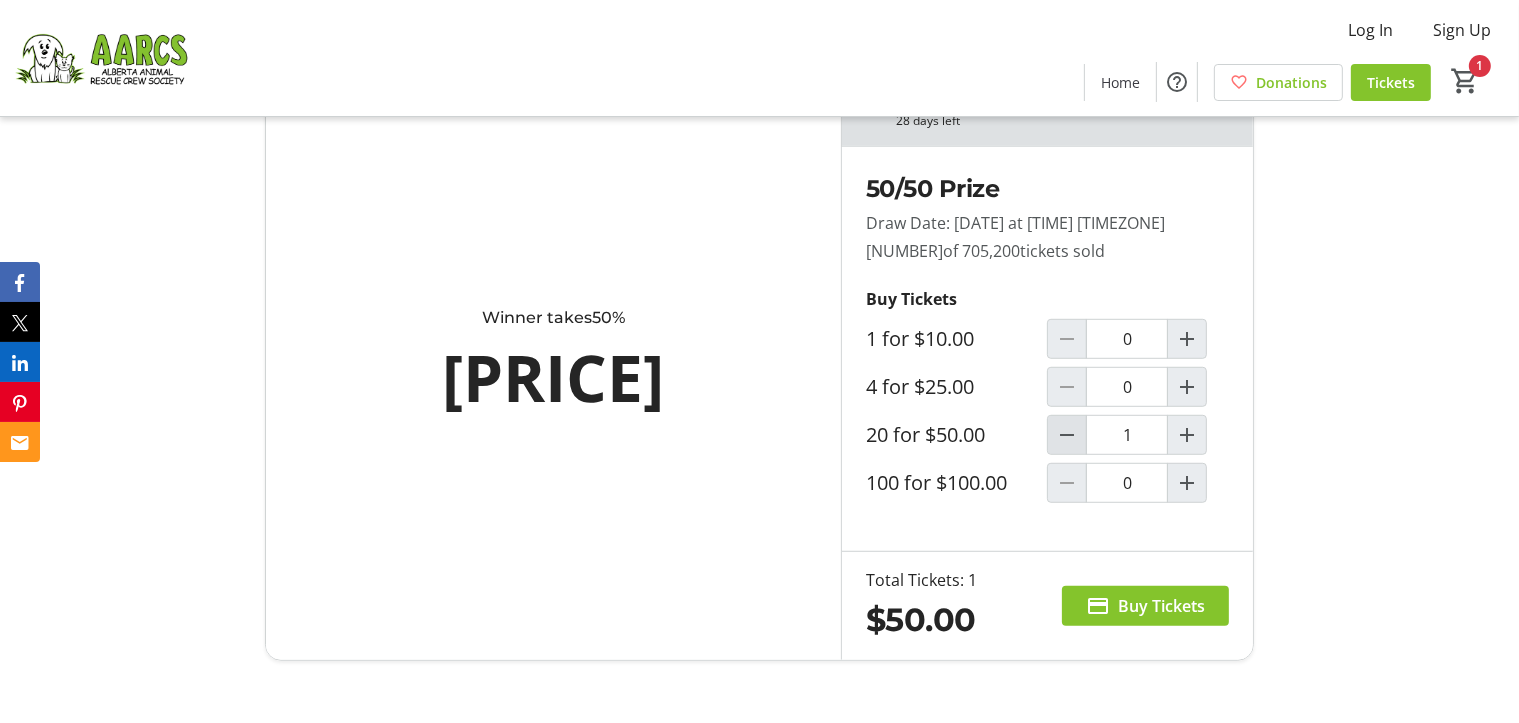 click at bounding box center [1067, 435] 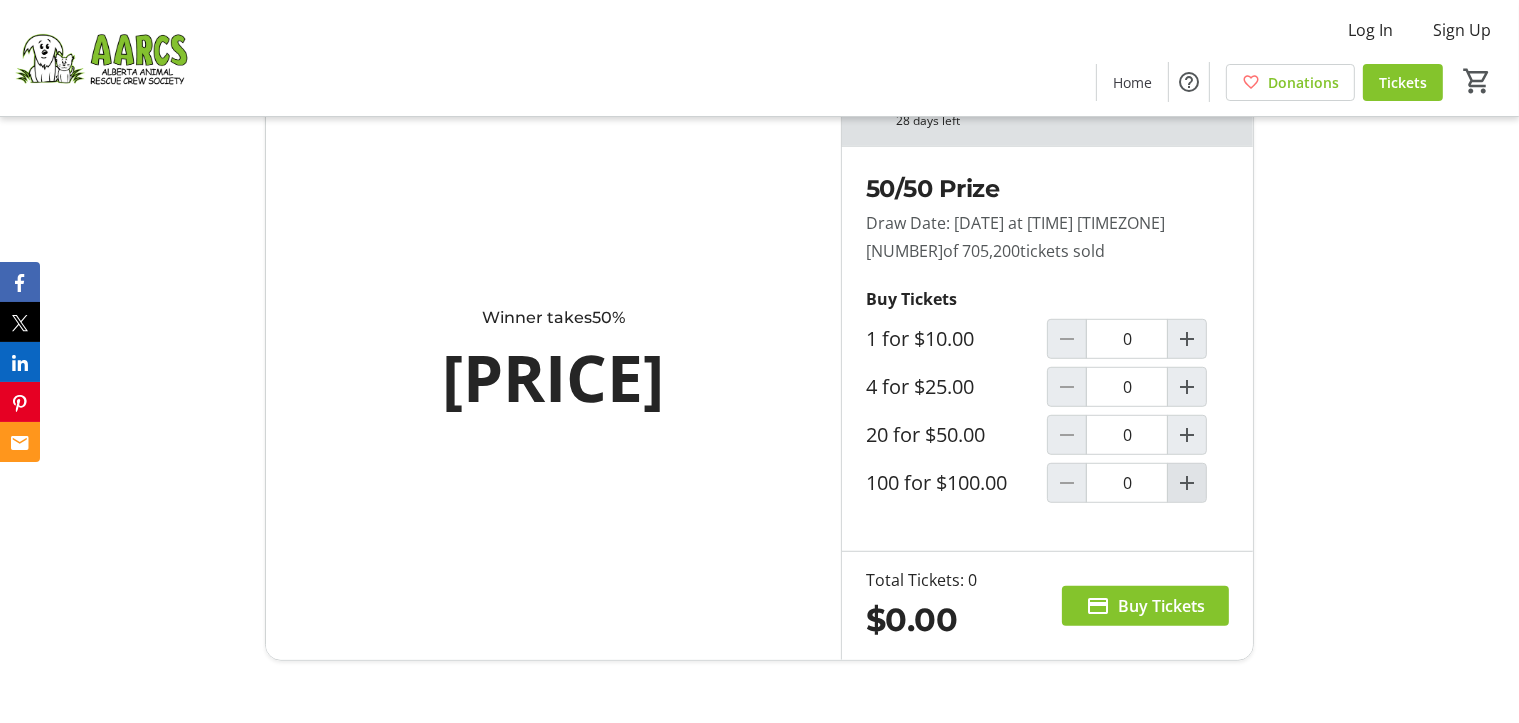 click at bounding box center [1187, 339] 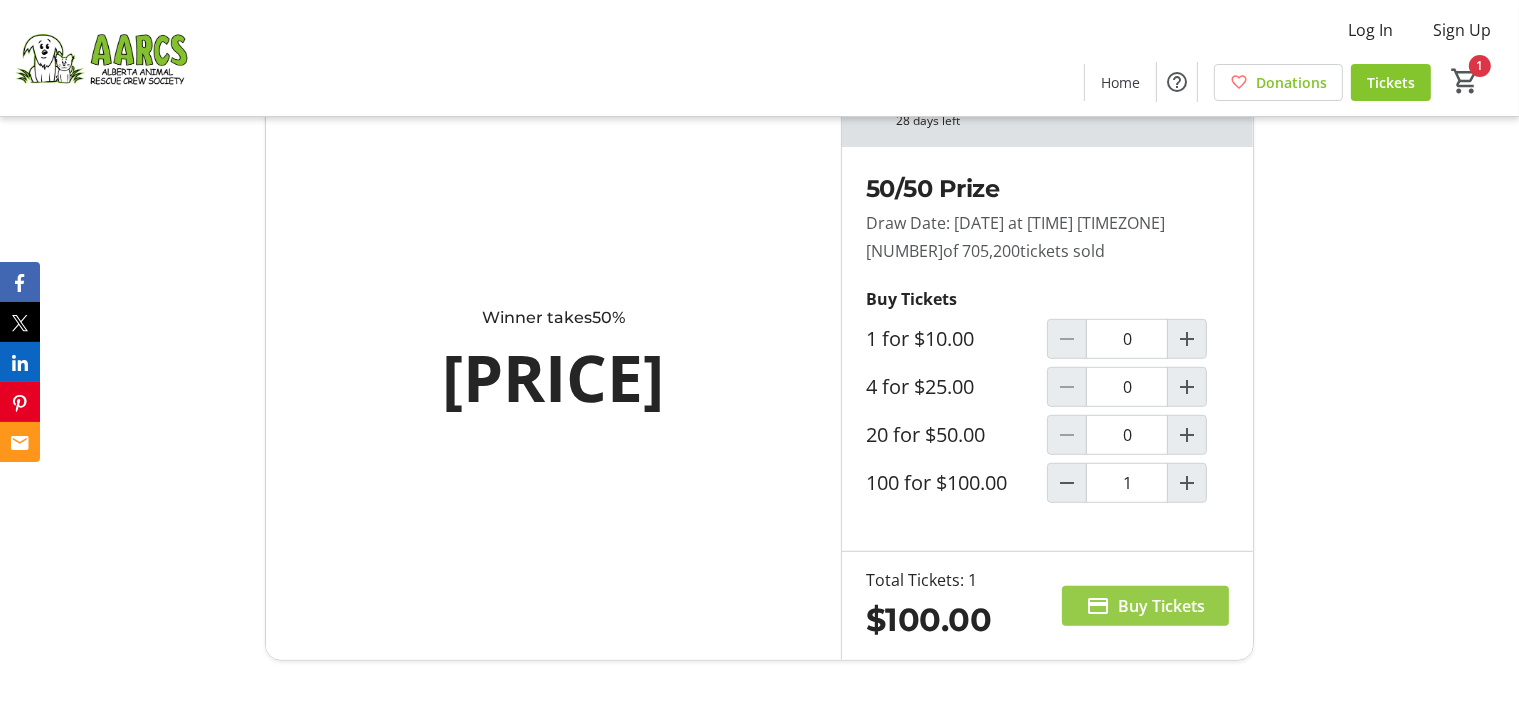 click on "Buy Tickets" at bounding box center (1161, 606) 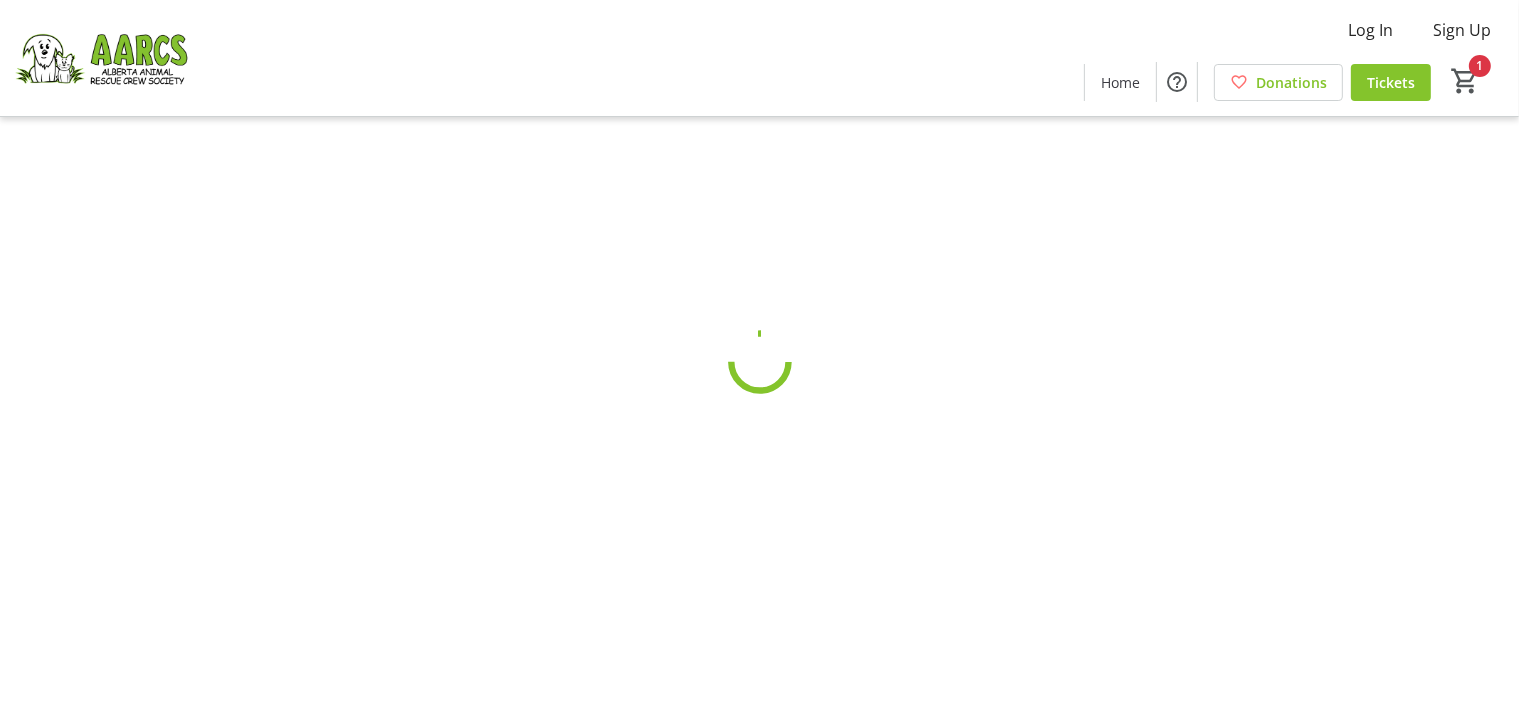 scroll, scrollTop: 0, scrollLeft: 0, axis: both 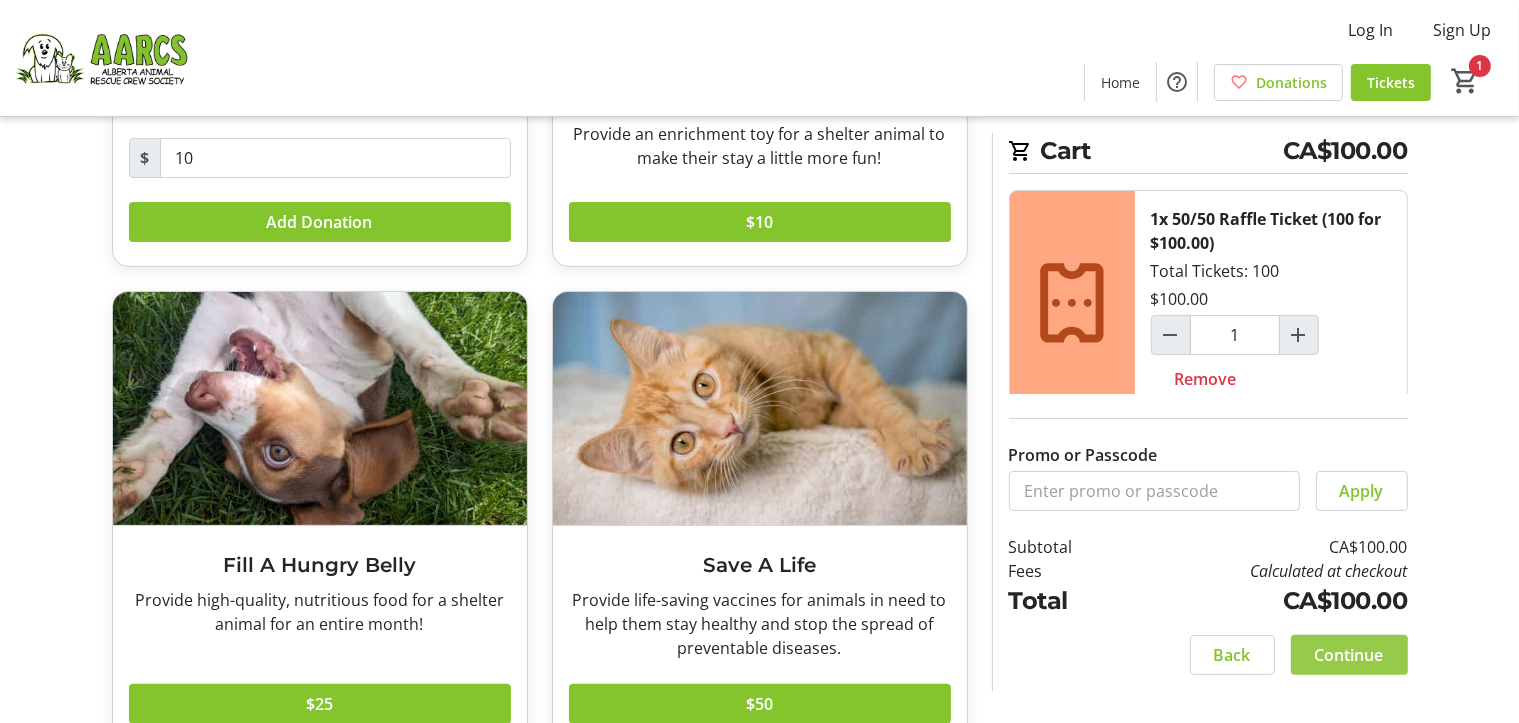 click on "Continue" at bounding box center [1349, 655] 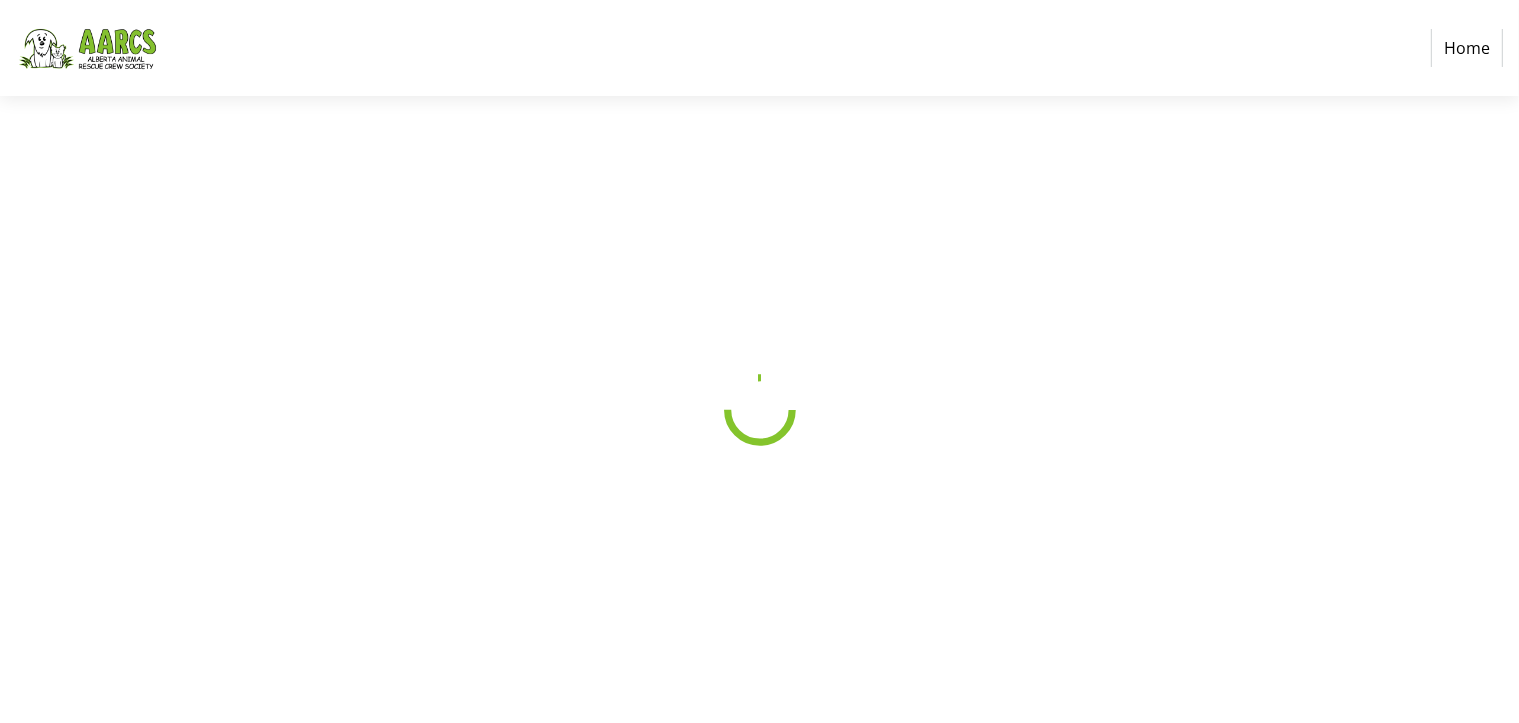 scroll, scrollTop: 0, scrollLeft: 0, axis: both 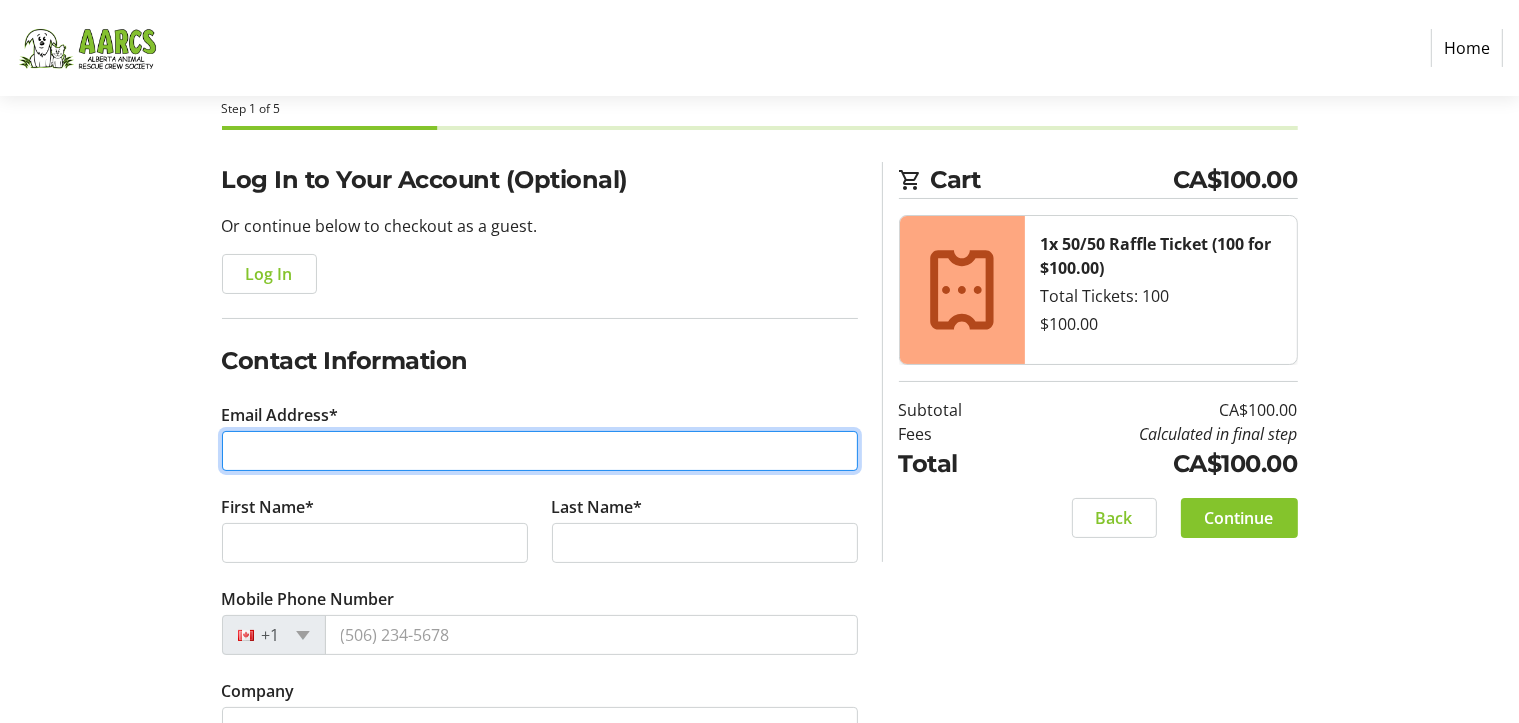 click on "Email Address*" at bounding box center [540, 451] 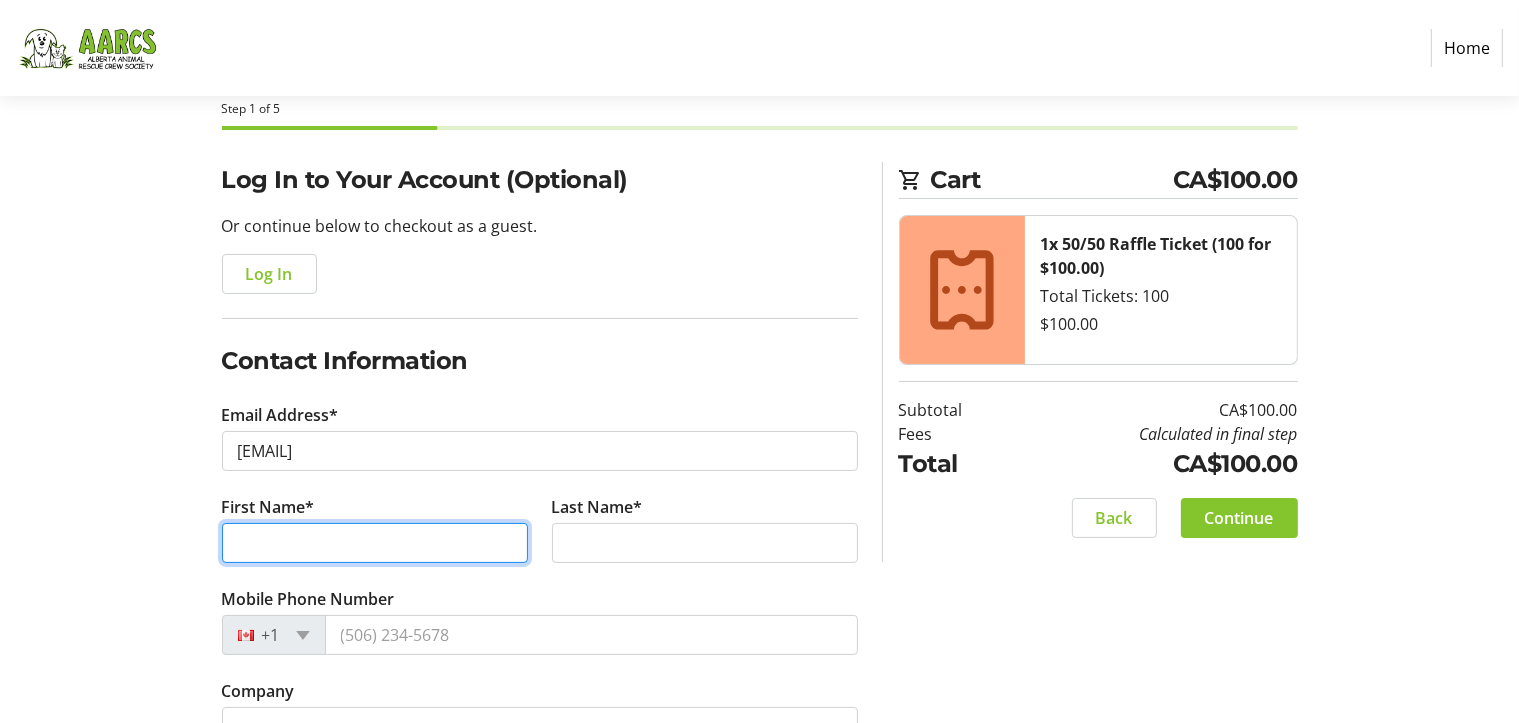 click on "First Name*" at bounding box center (375, 543) 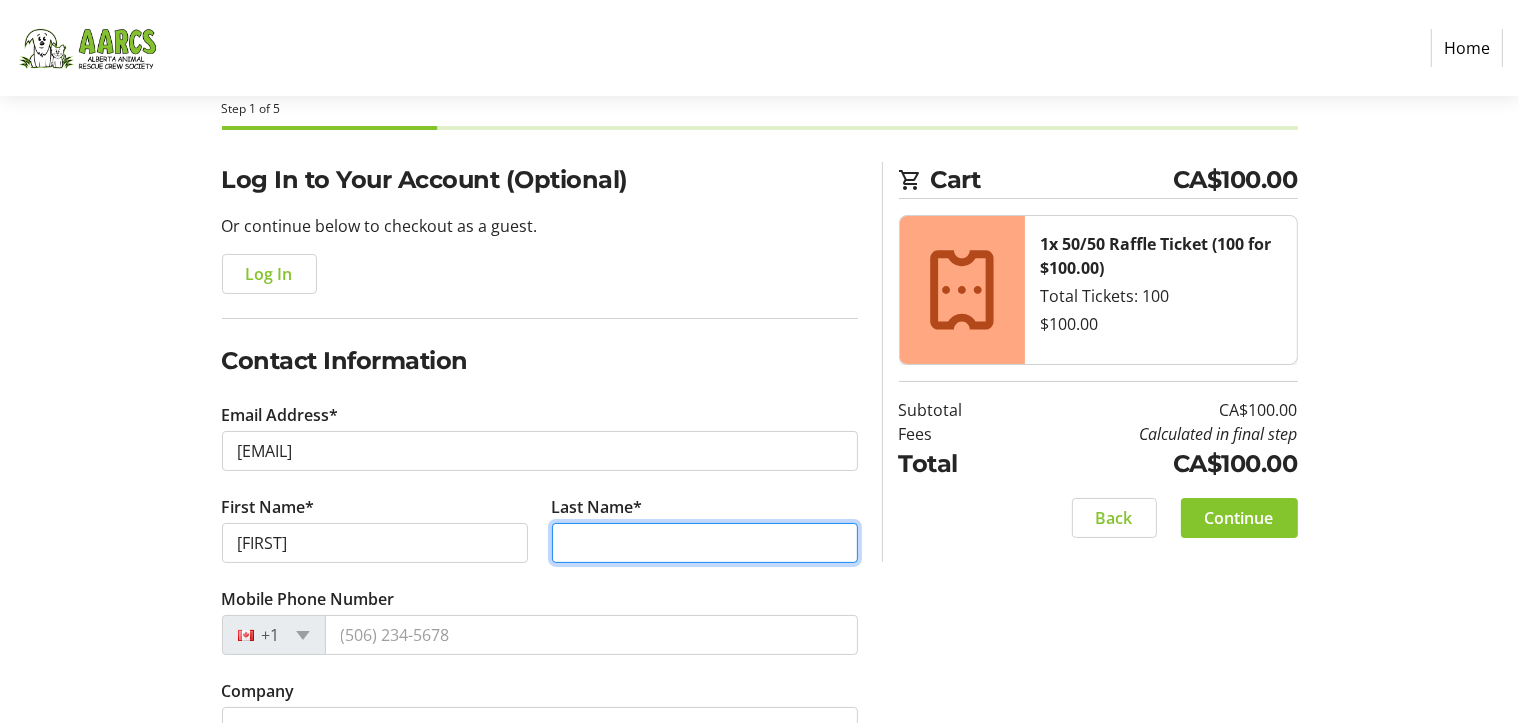 click on "Last Name*" at bounding box center [705, 543] 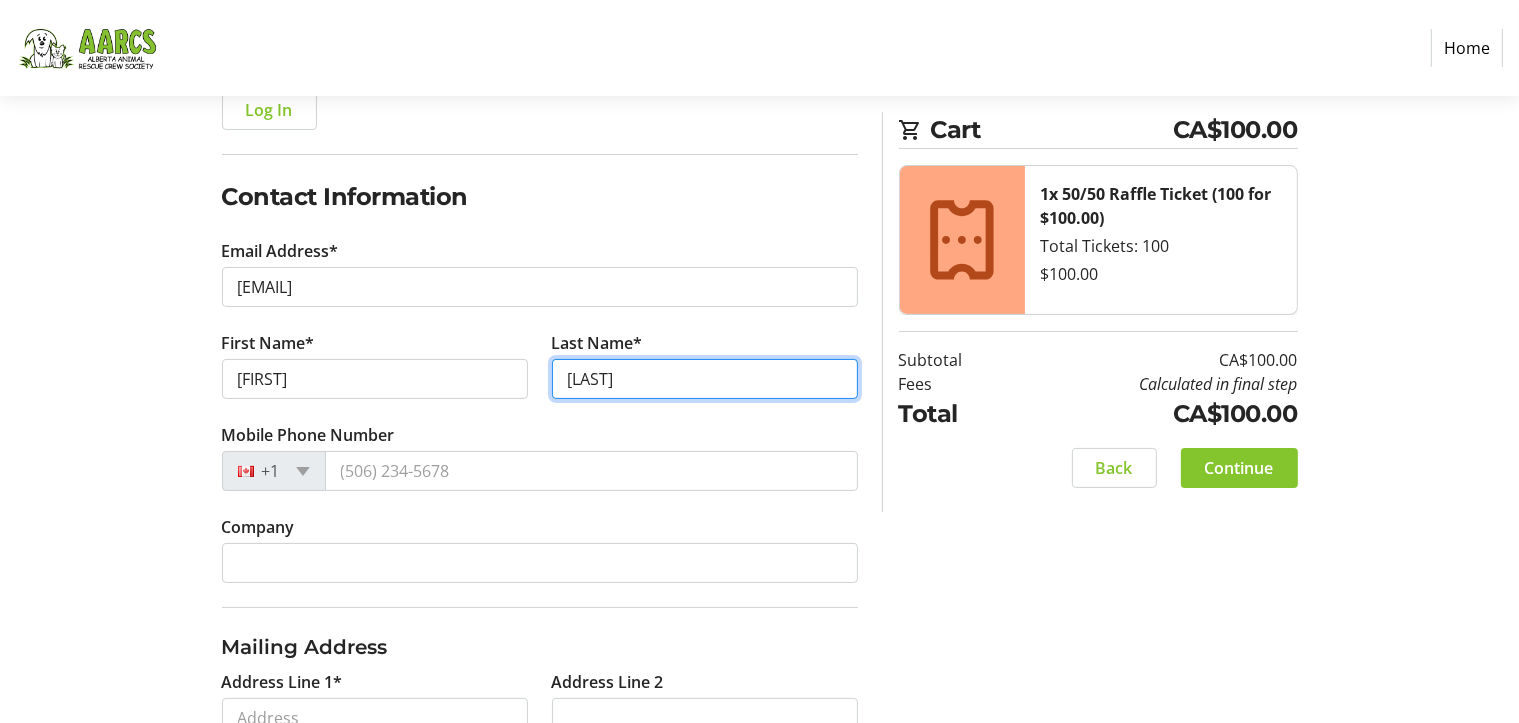 scroll, scrollTop: 300, scrollLeft: 0, axis: vertical 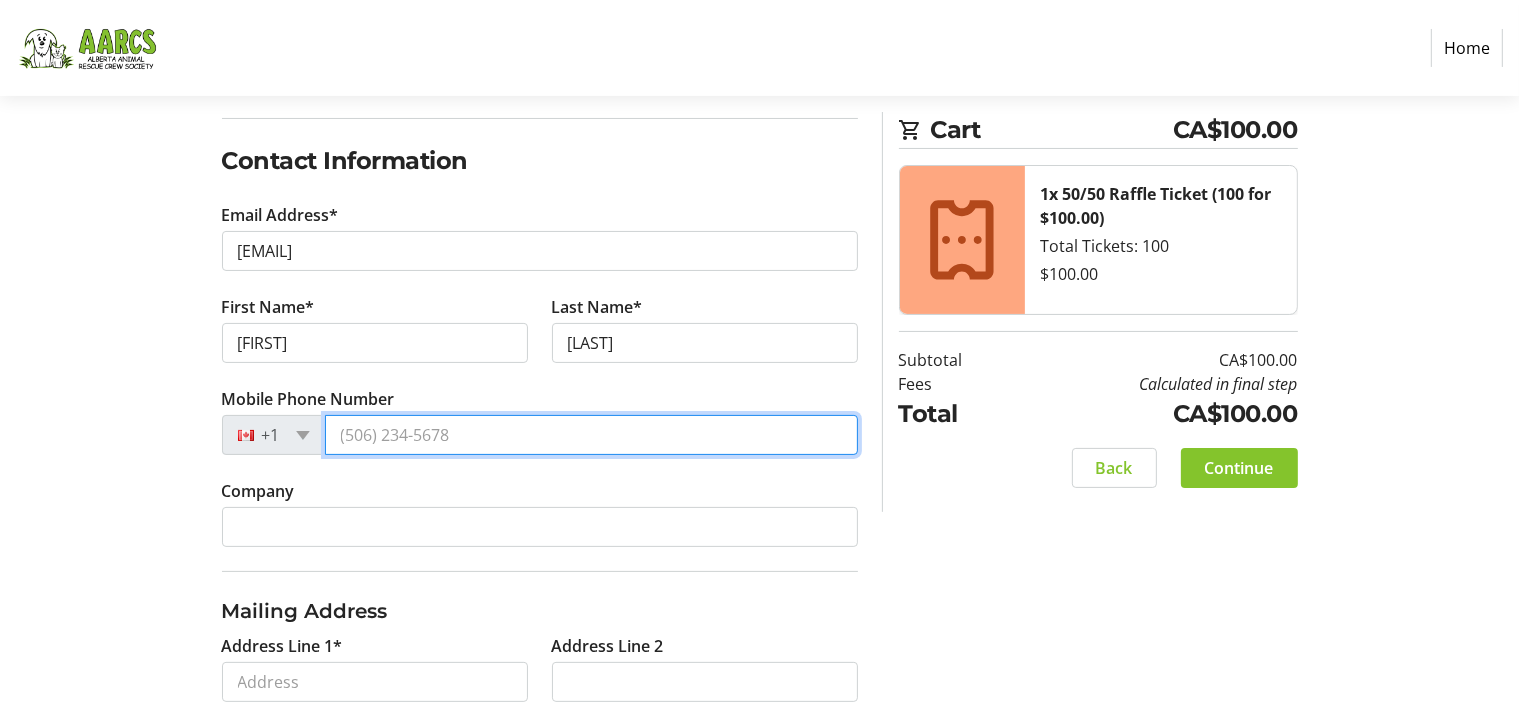 click on "Mobile Phone Number" at bounding box center (591, 435) 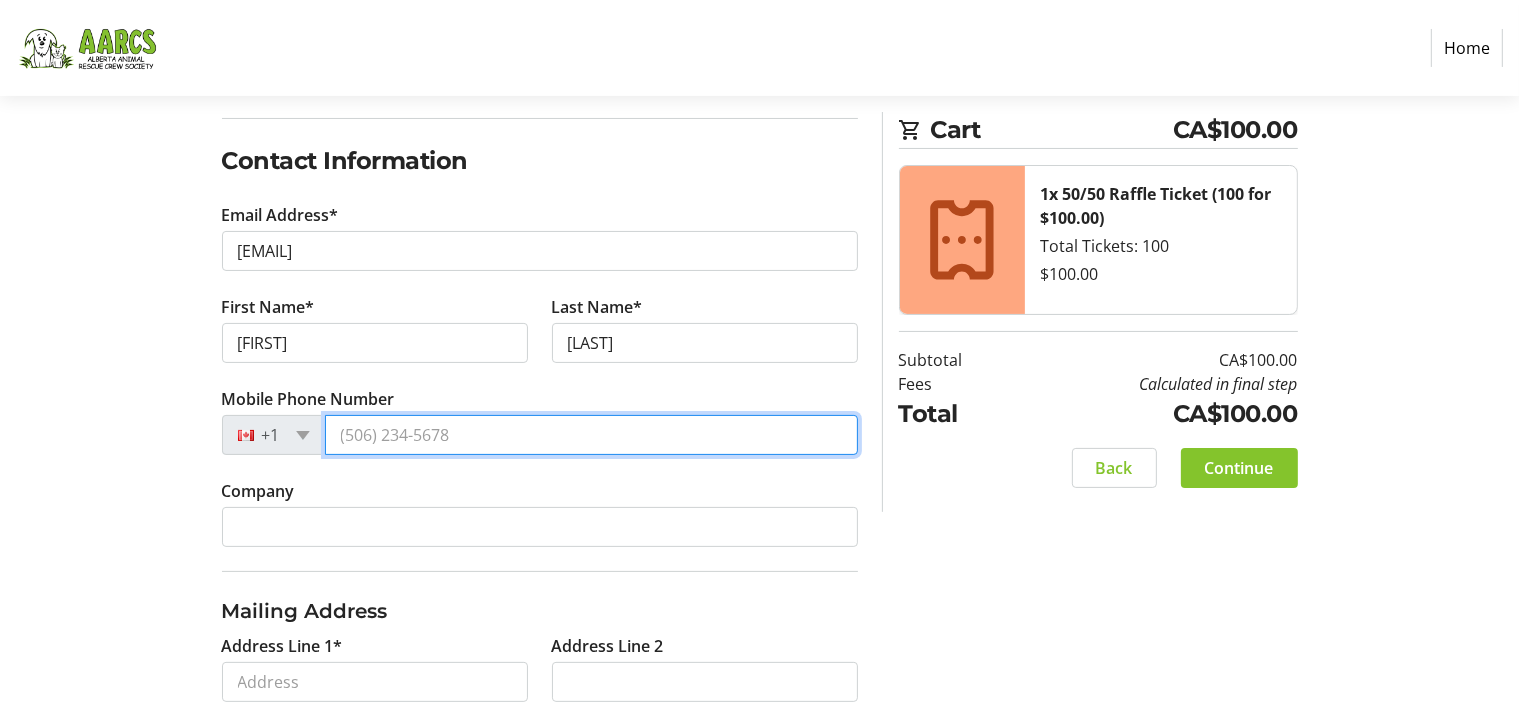 type on "[PHONE]" 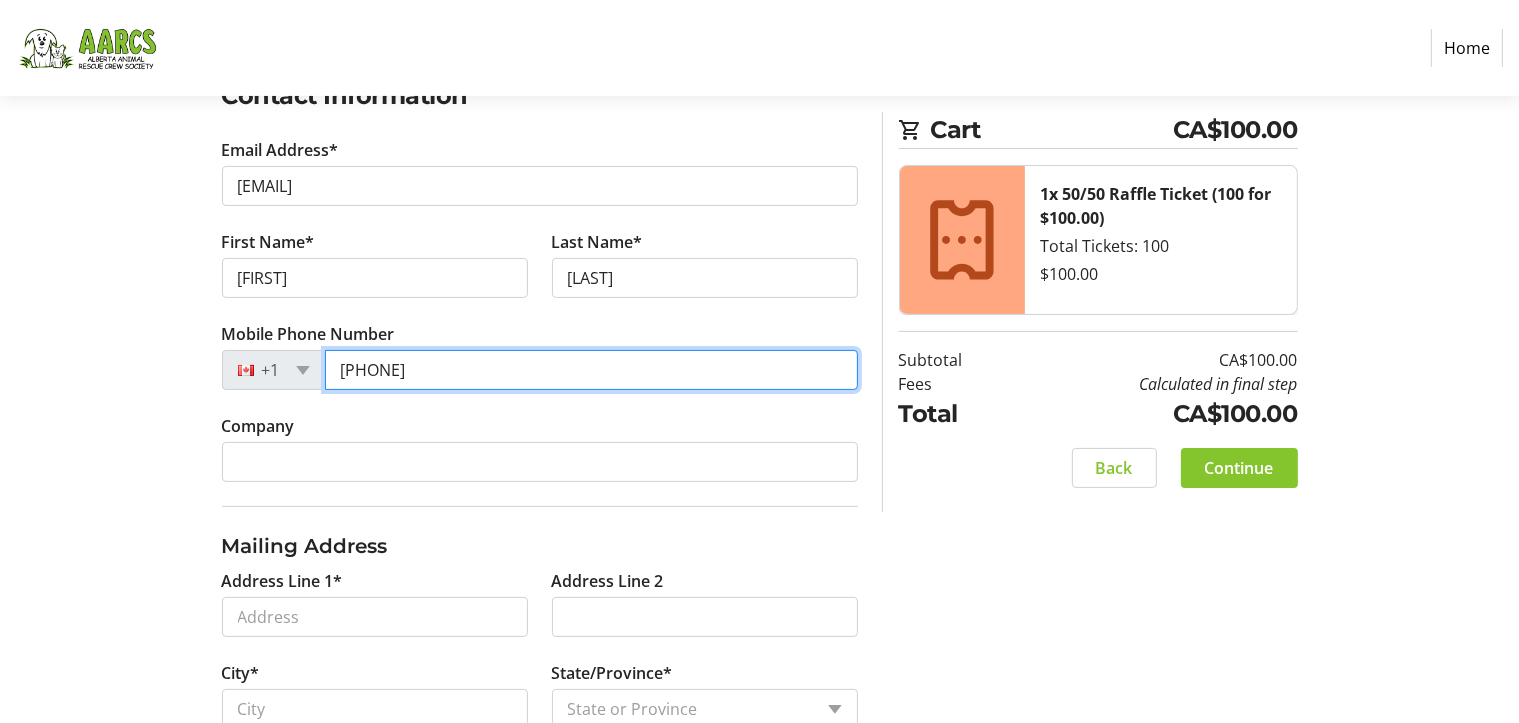scroll, scrollTop: 400, scrollLeft: 0, axis: vertical 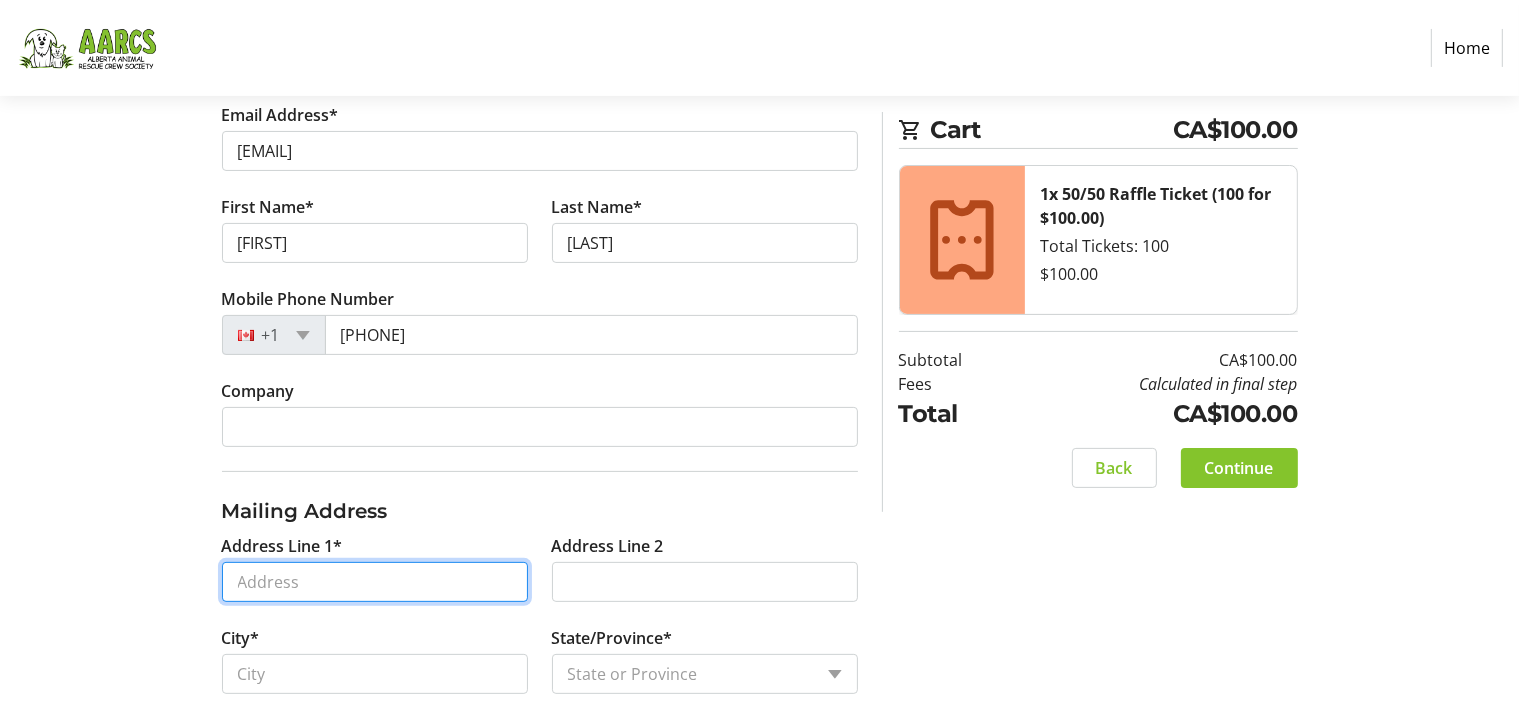 click on "Address Line 1*" at bounding box center [375, 582] 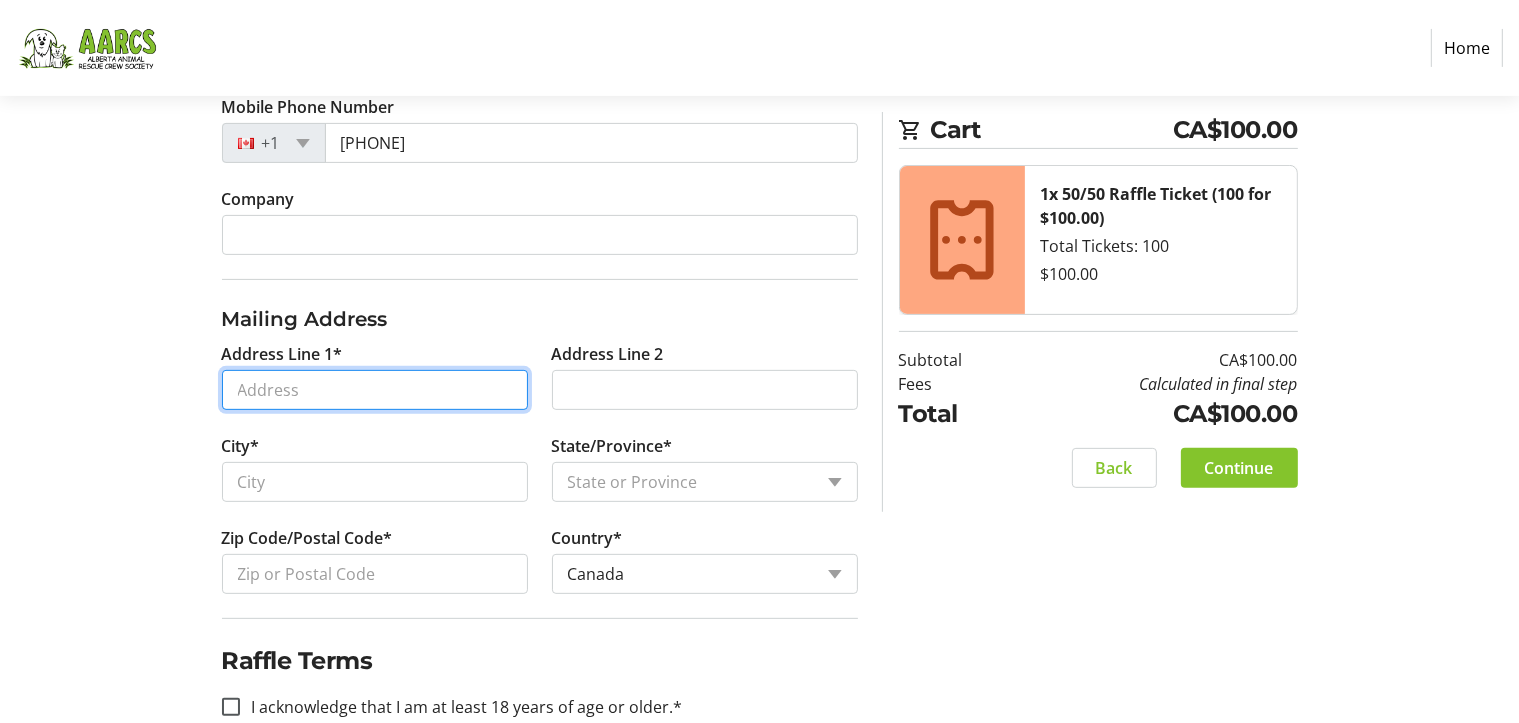 scroll, scrollTop: 600, scrollLeft: 0, axis: vertical 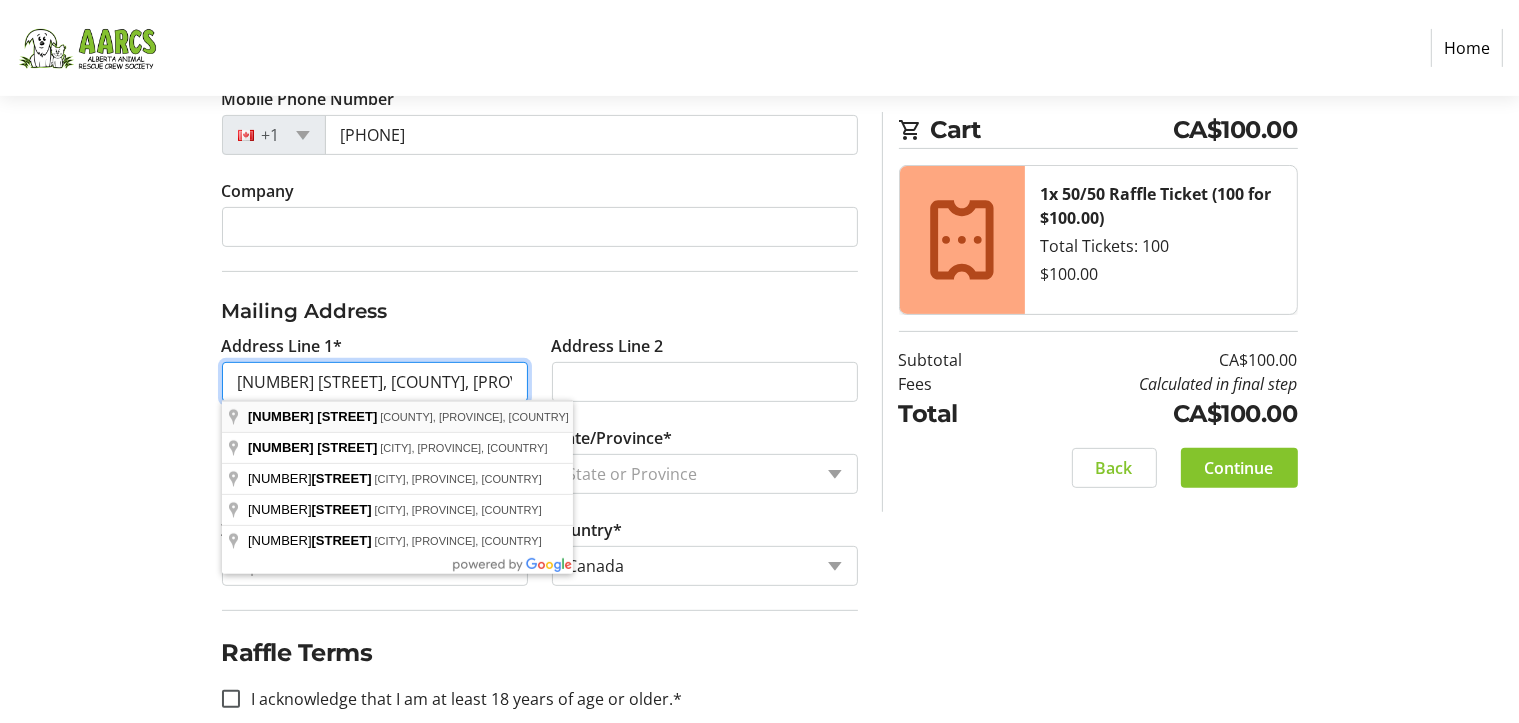type on "[NUMBER] [STREET], [COUNTY], [PROVINCE]" 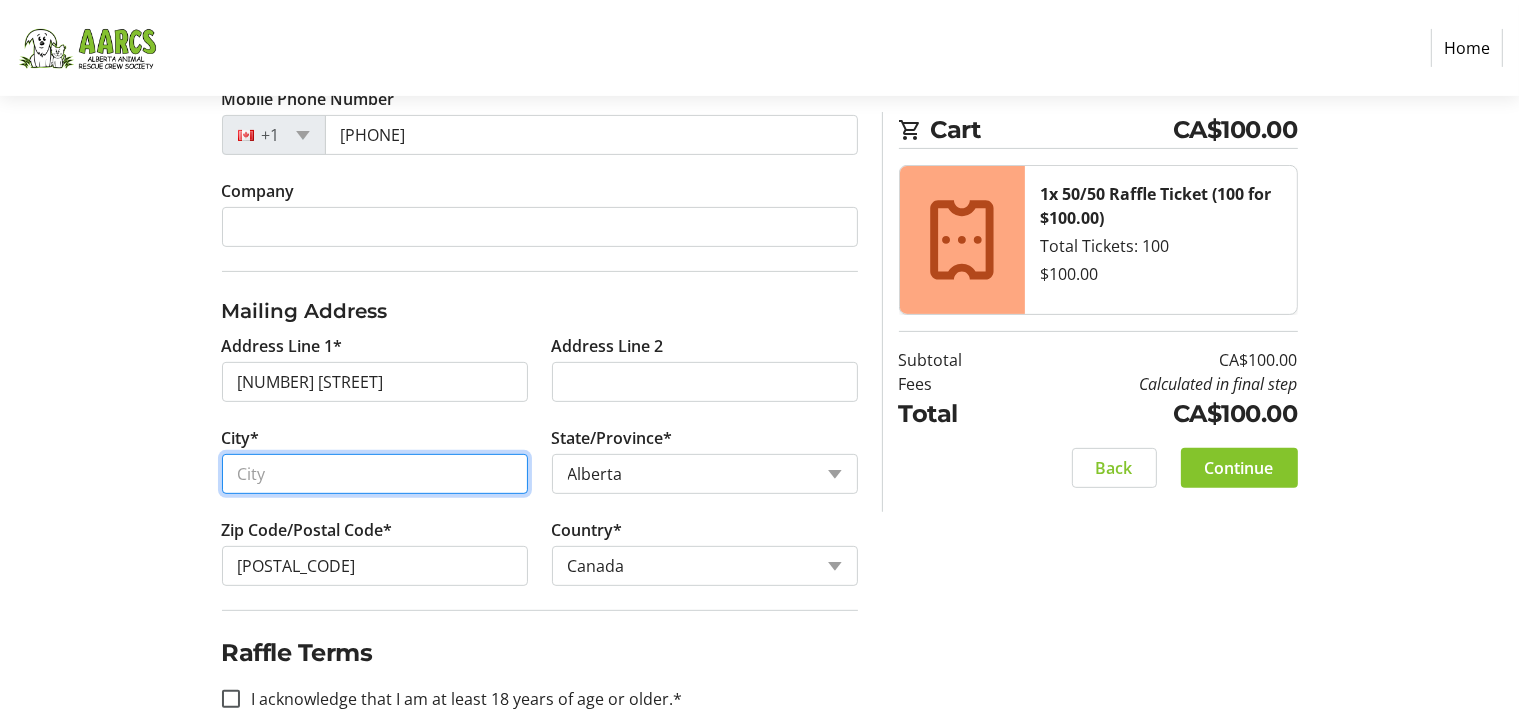 click on "City*" at bounding box center [375, 474] 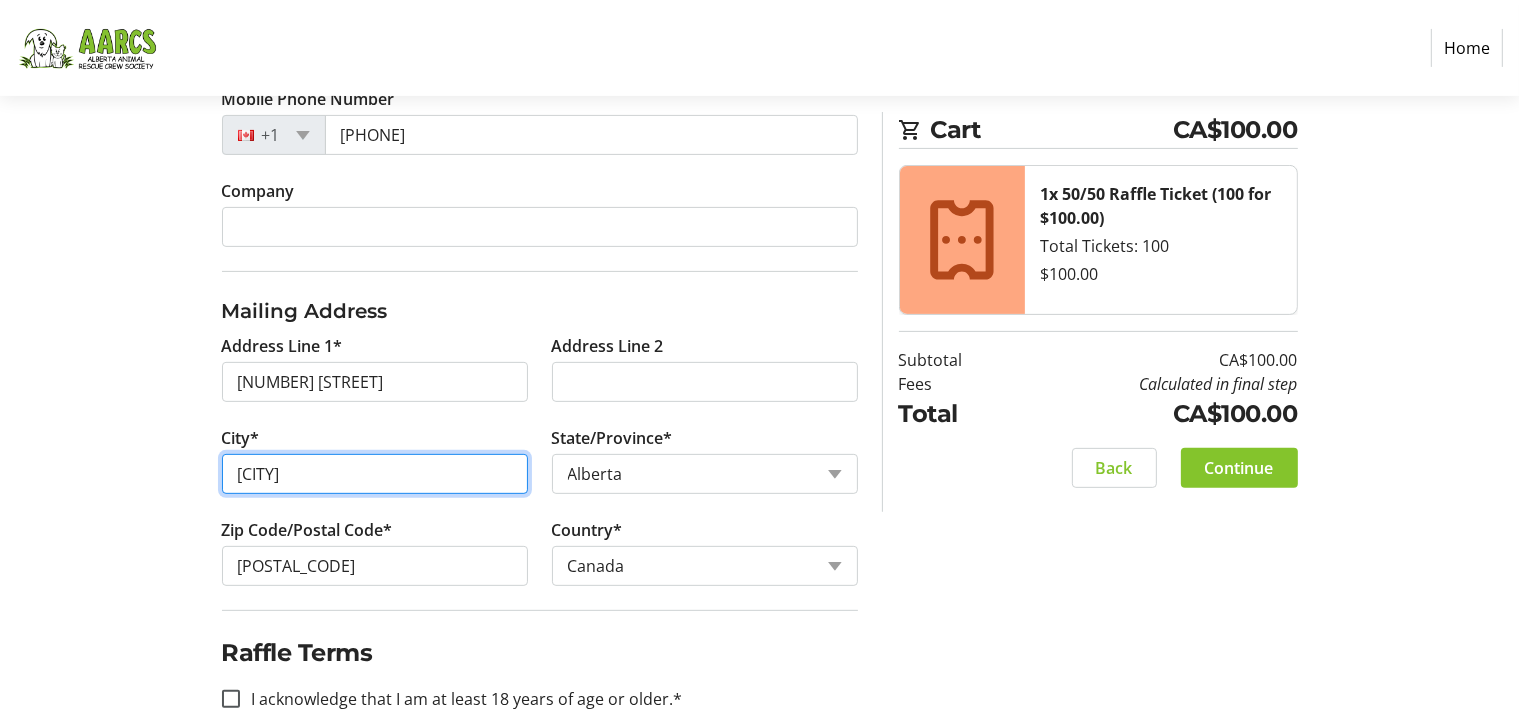 type on "[CITY]" 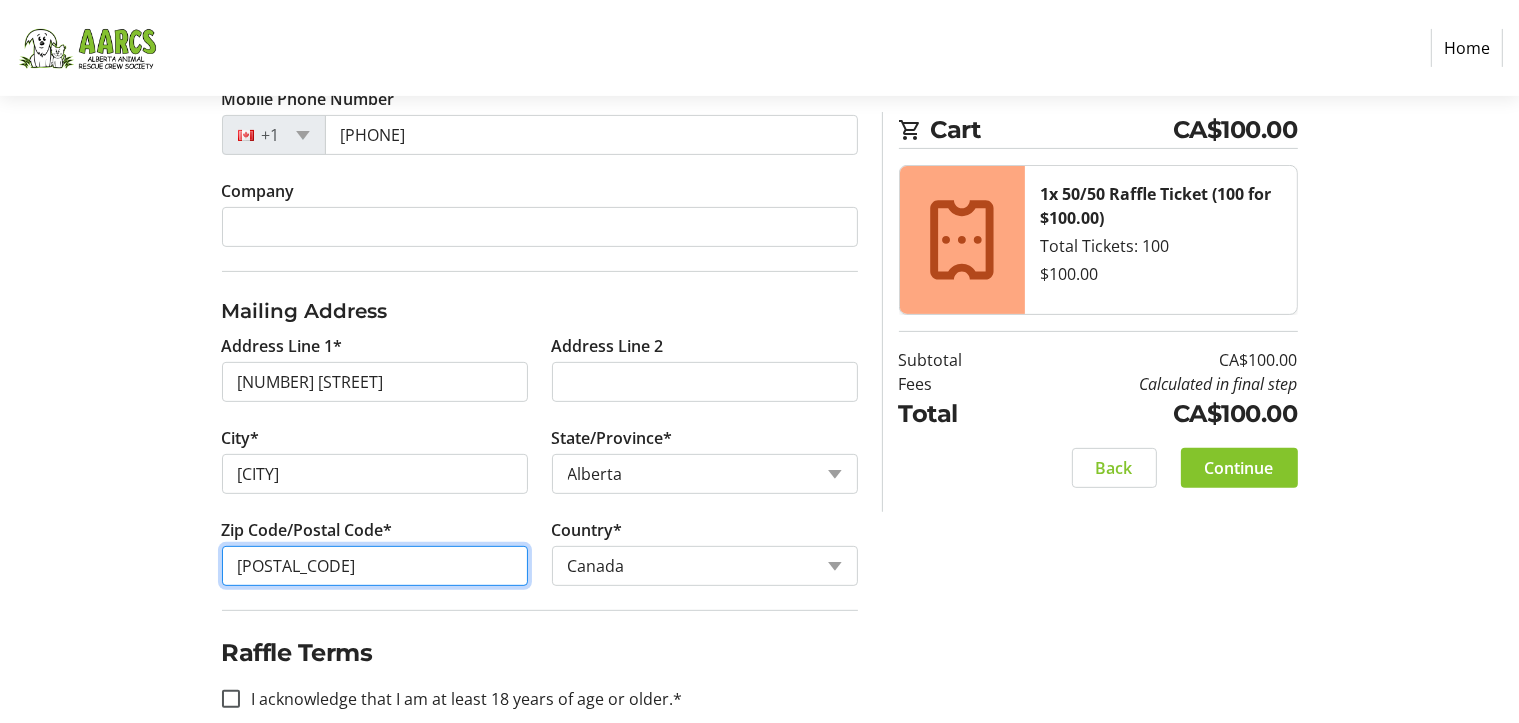 click on "[POSTAL_CODE]" at bounding box center [375, 566] 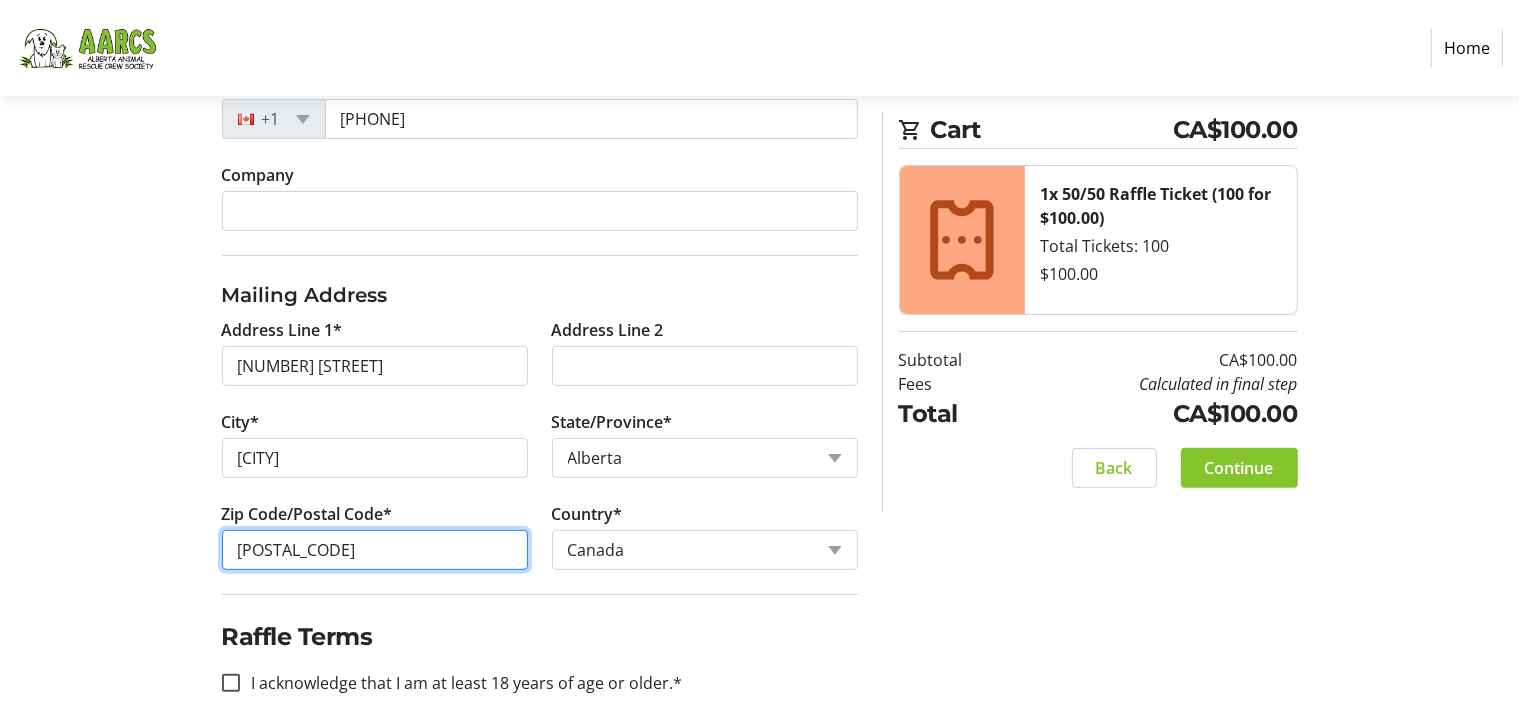 scroll, scrollTop: 632, scrollLeft: 0, axis: vertical 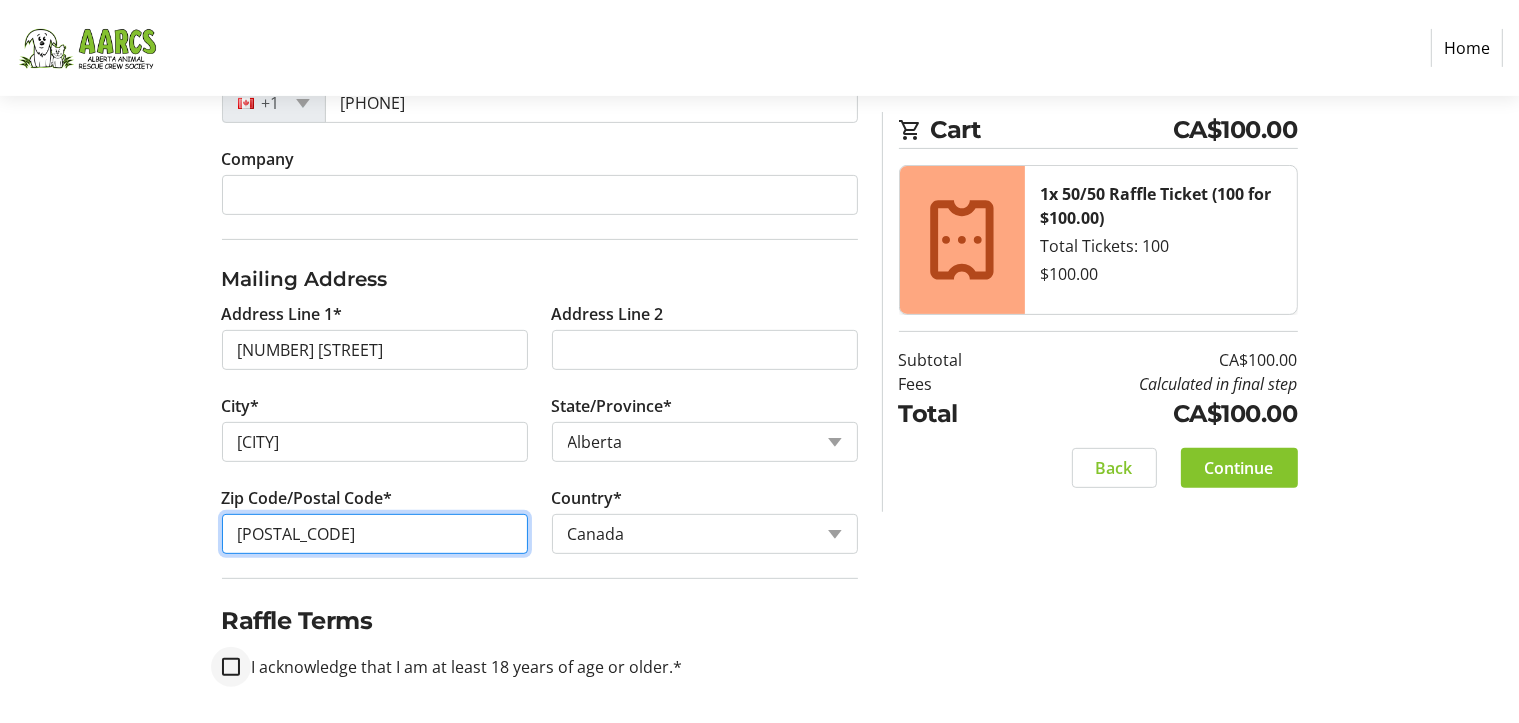 type on "[POSTAL_CODE]" 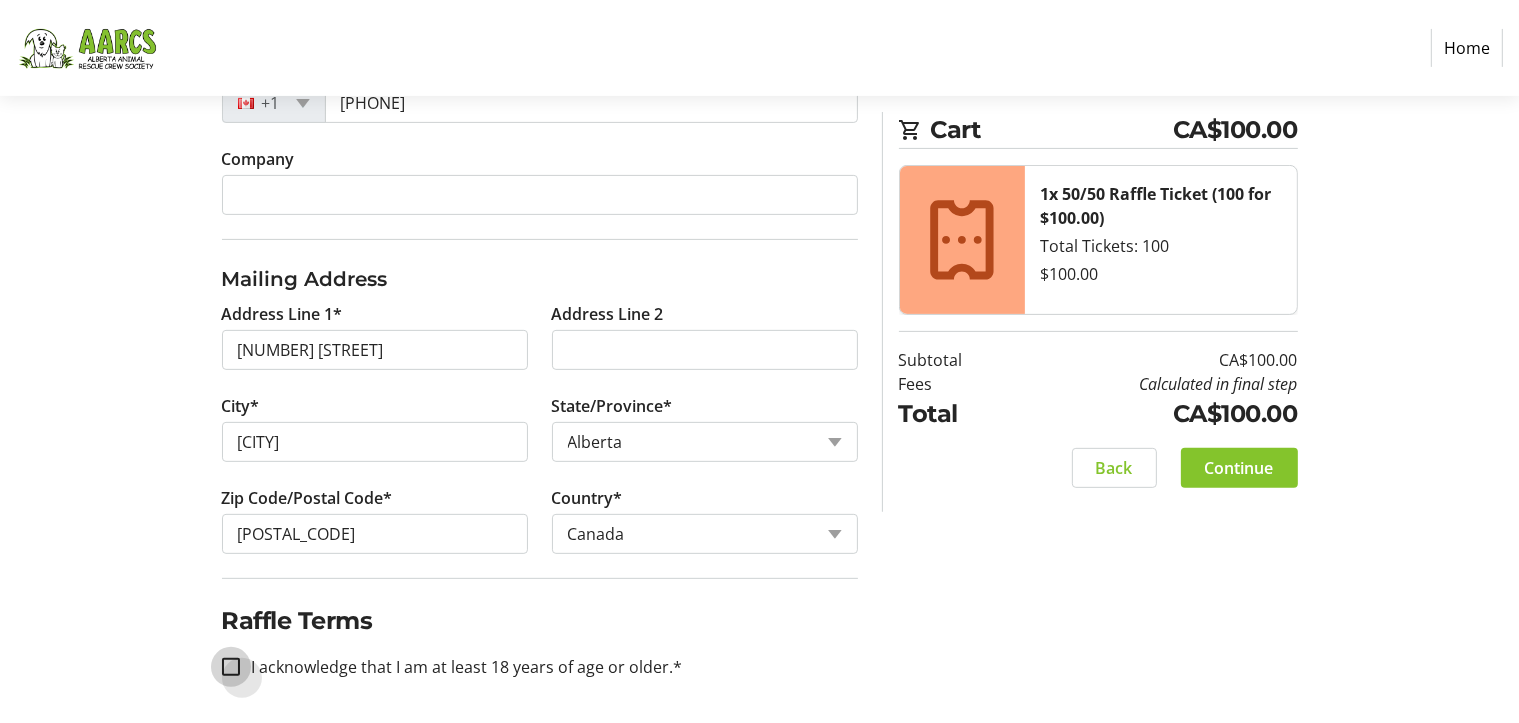 click on "I acknowledge that I am at least 18 years of age or older.*" at bounding box center [231, 667] 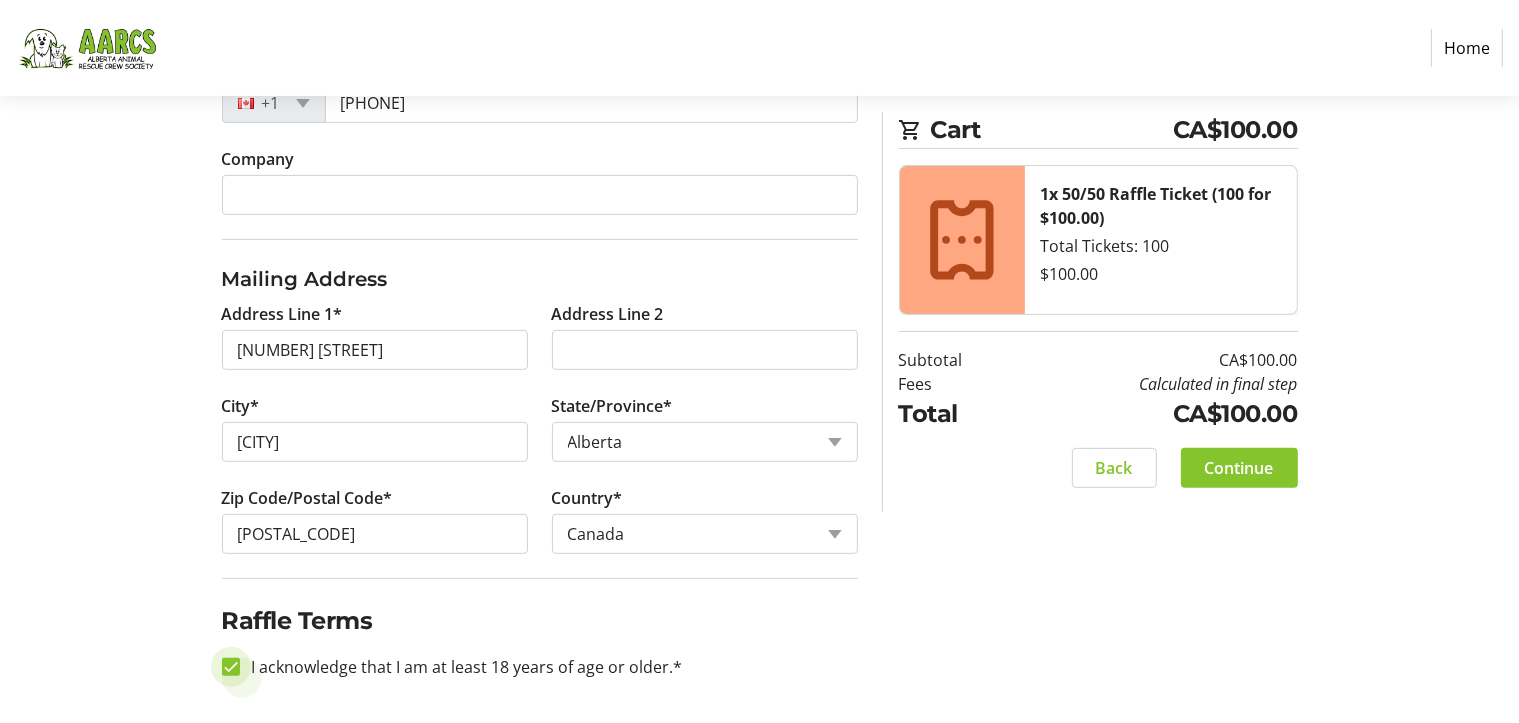 checkbox on "true" 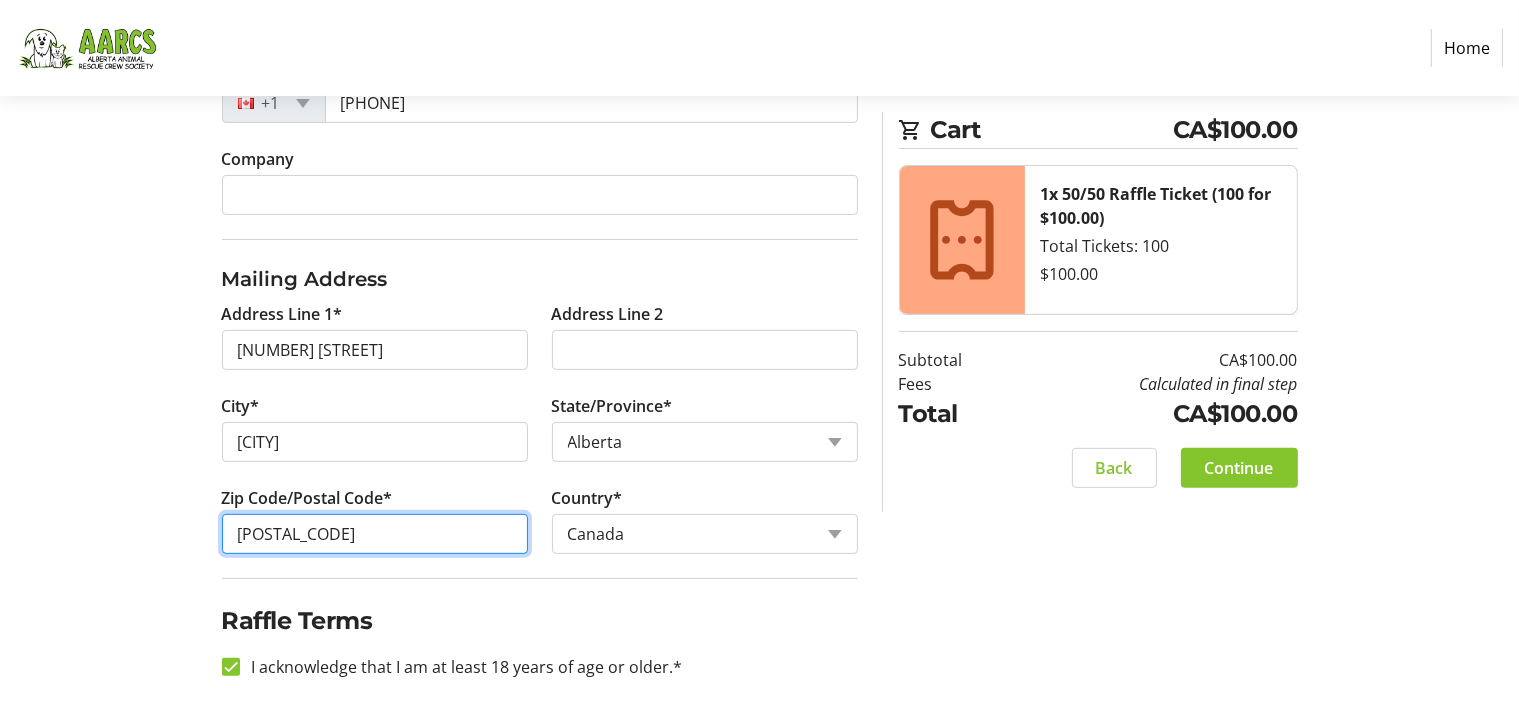 drag, startPoint x: 235, startPoint y: 527, endPoint x: 319, endPoint y: 533, distance: 84.21401 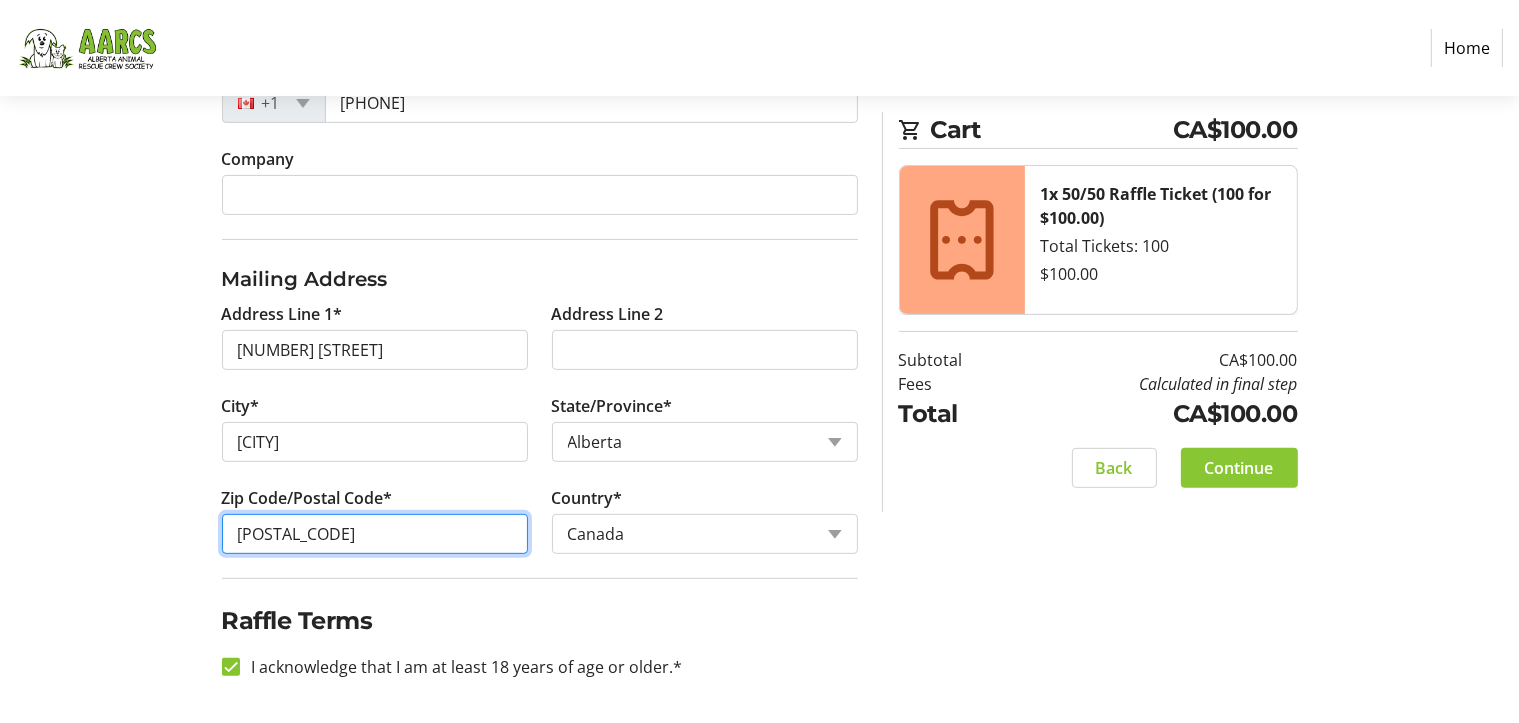 type on "[POSTAL_CODE]" 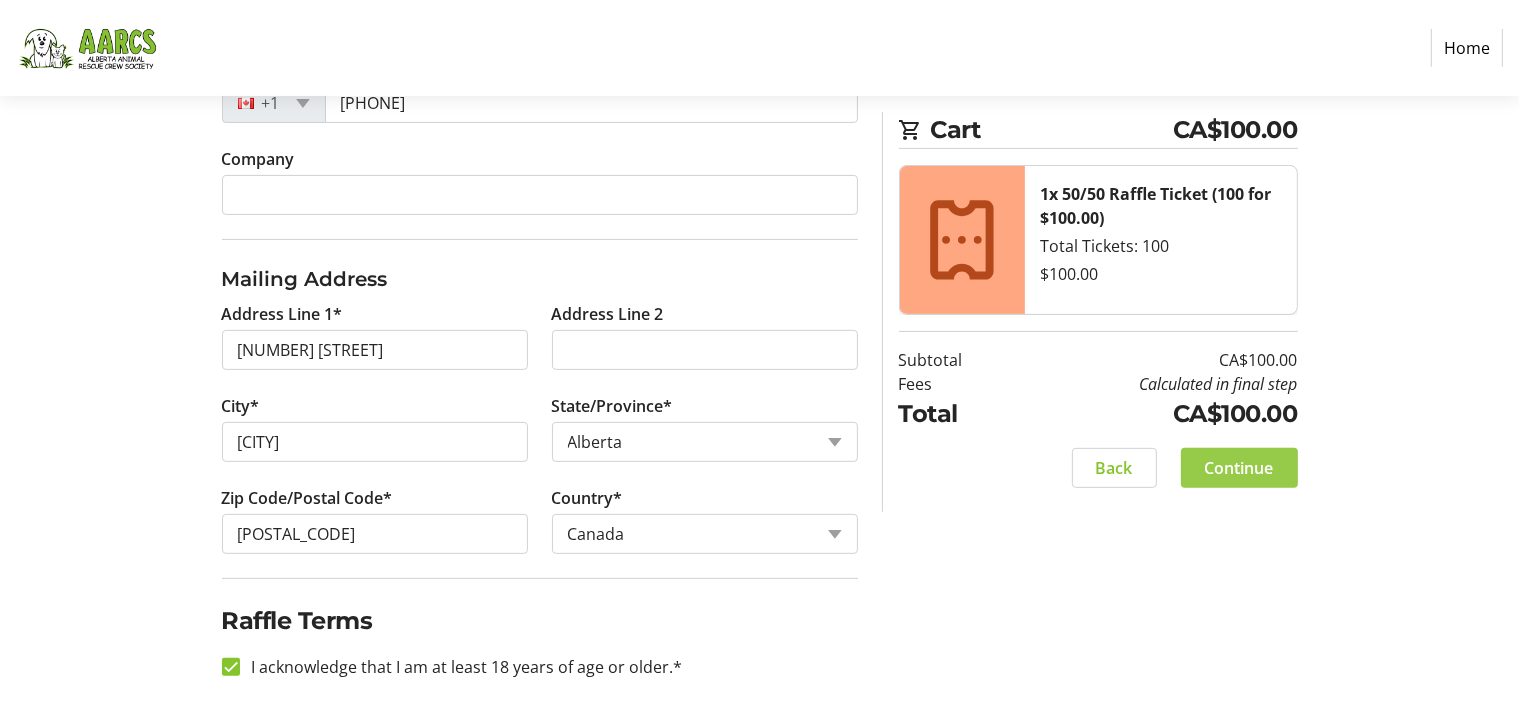 click on "Continue" at bounding box center [1239, 468] 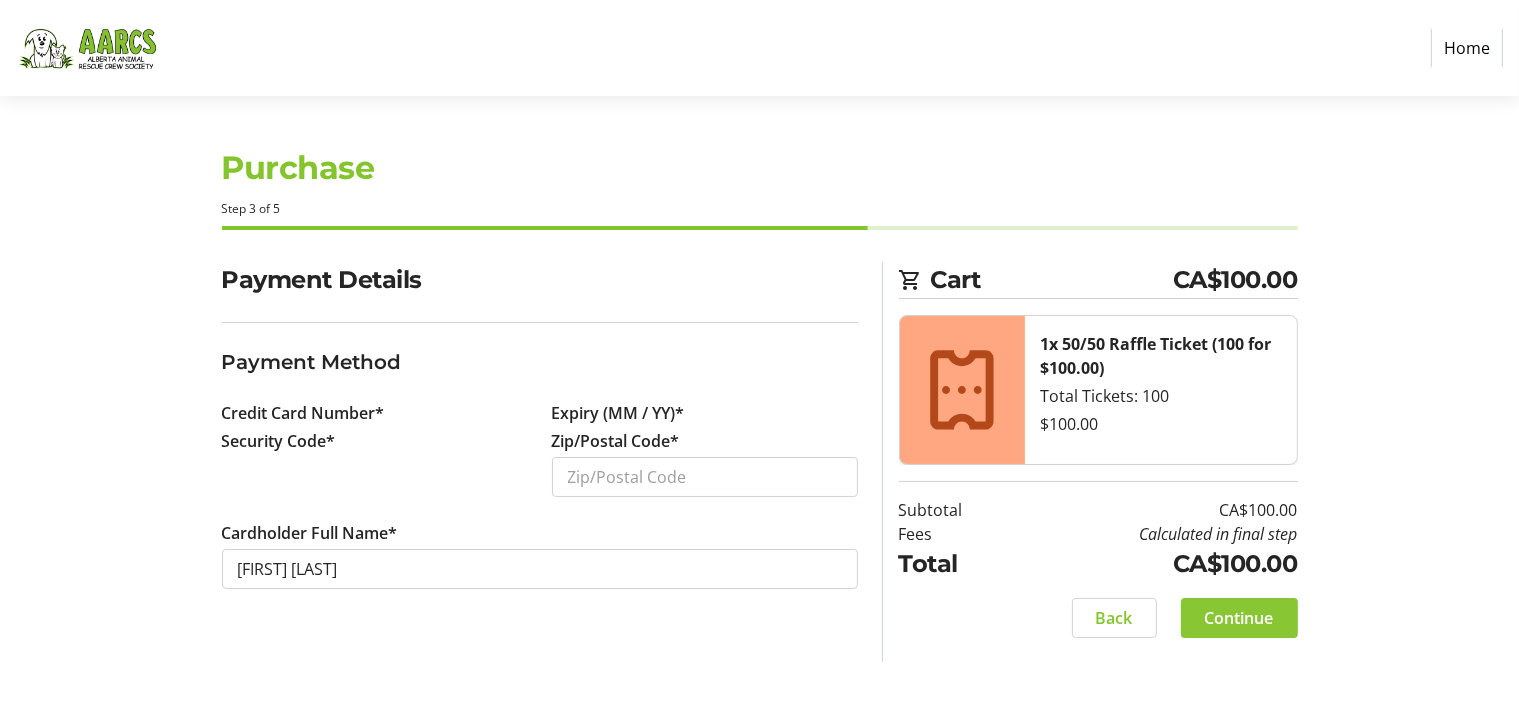 scroll, scrollTop: 0, scrollLeft: 0, axis: both 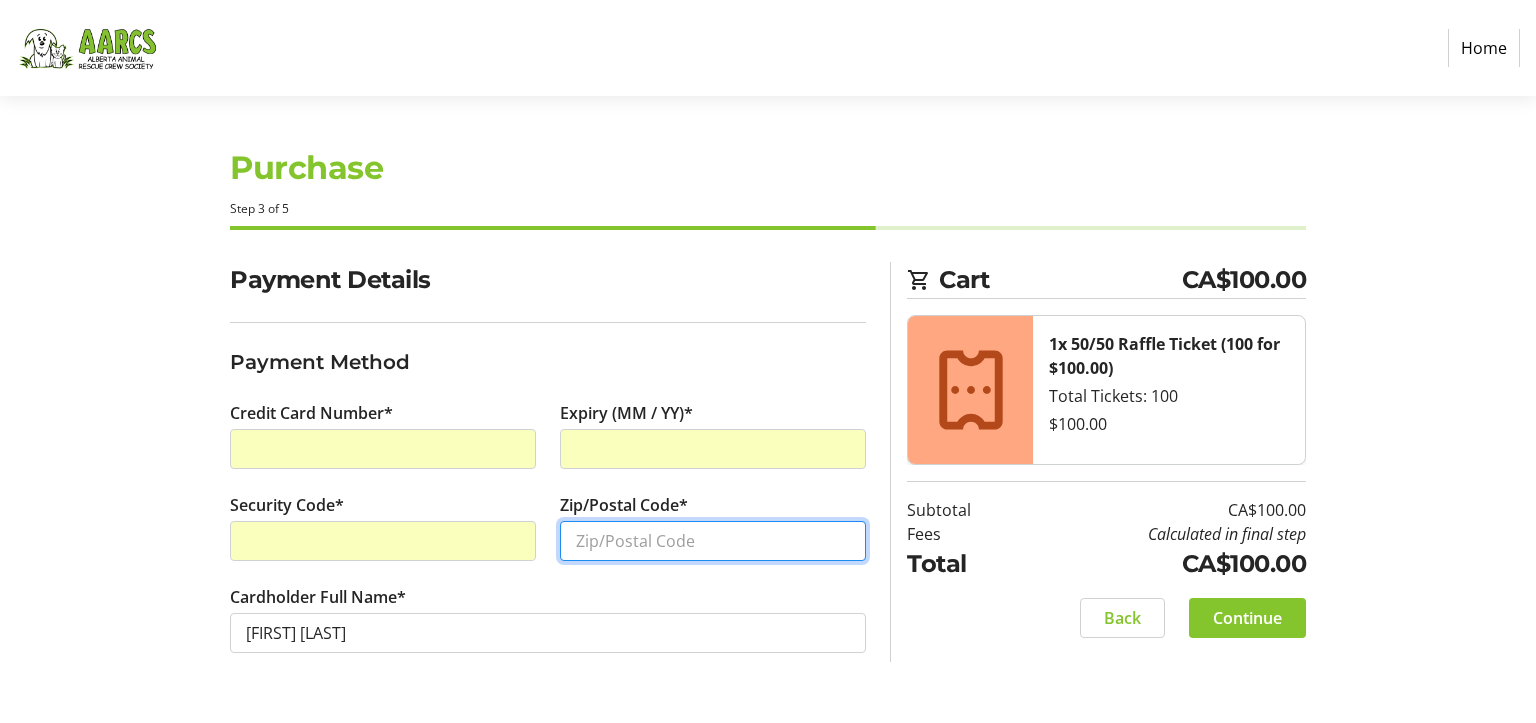 click on "Zip/Postal Code*" at bounding box center [713, 541] 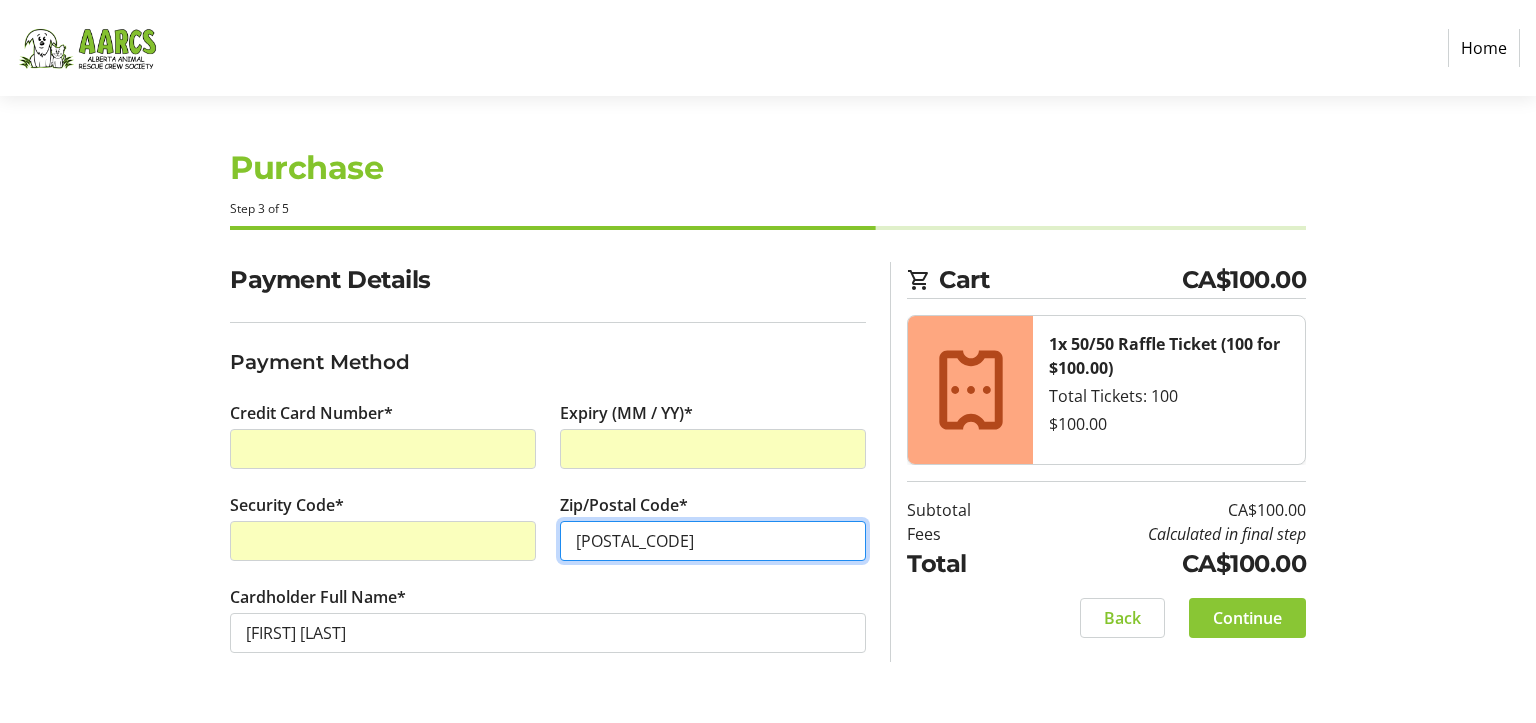 type on "[POSTAL_CODE]" 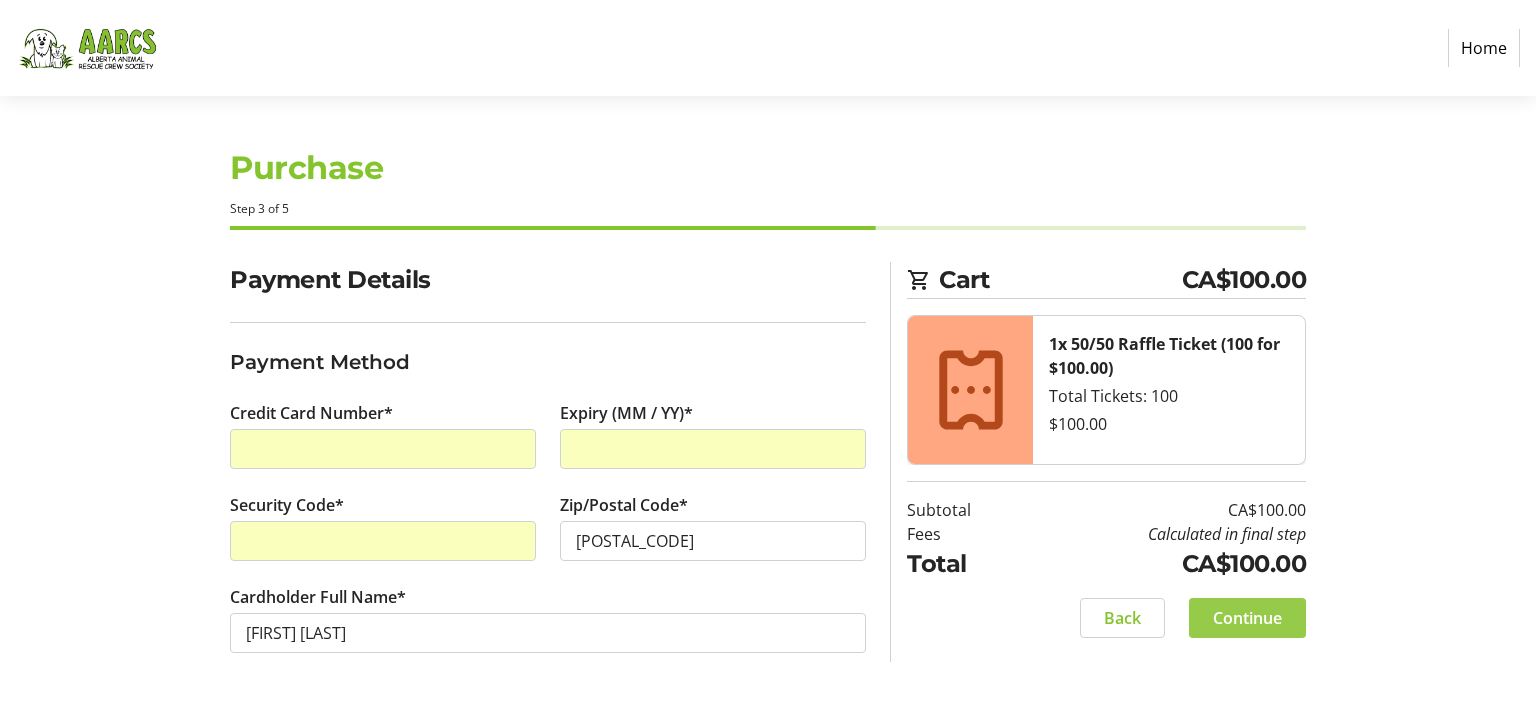 click on "Continue" at bounding box center (1247, 618) 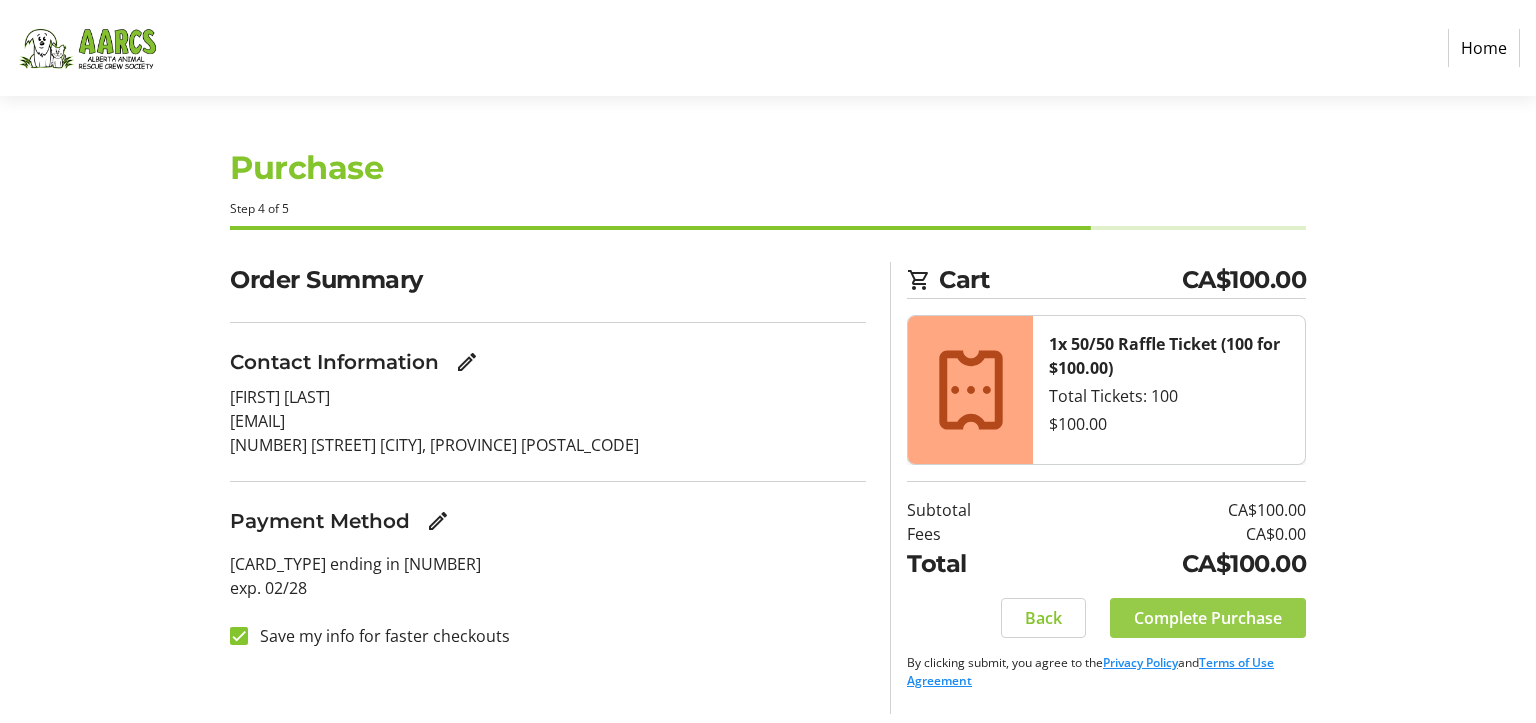 click on "Complete Purchase" at bounding box center (1208, 618) 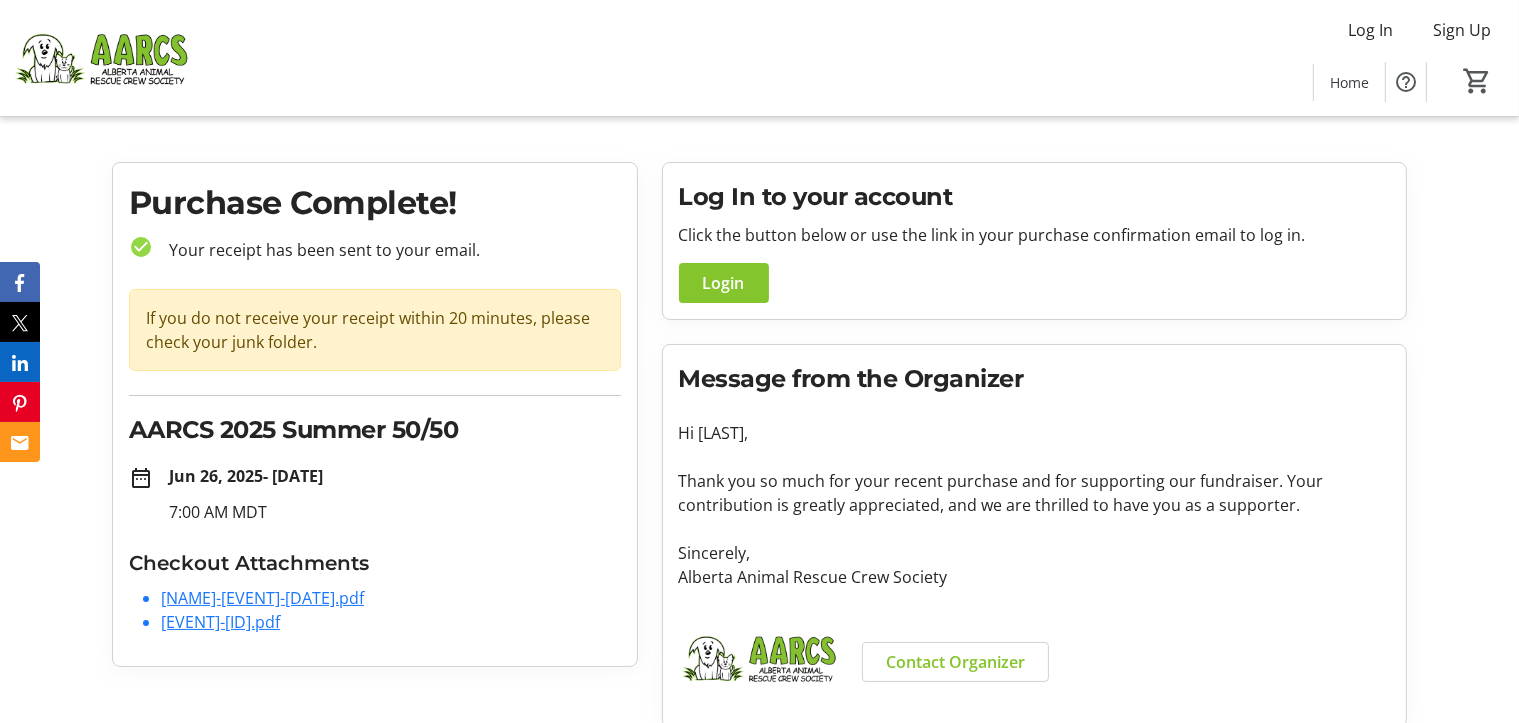 scroll, scrollTop: 40, scrollLeft: 0, axis: vertical 